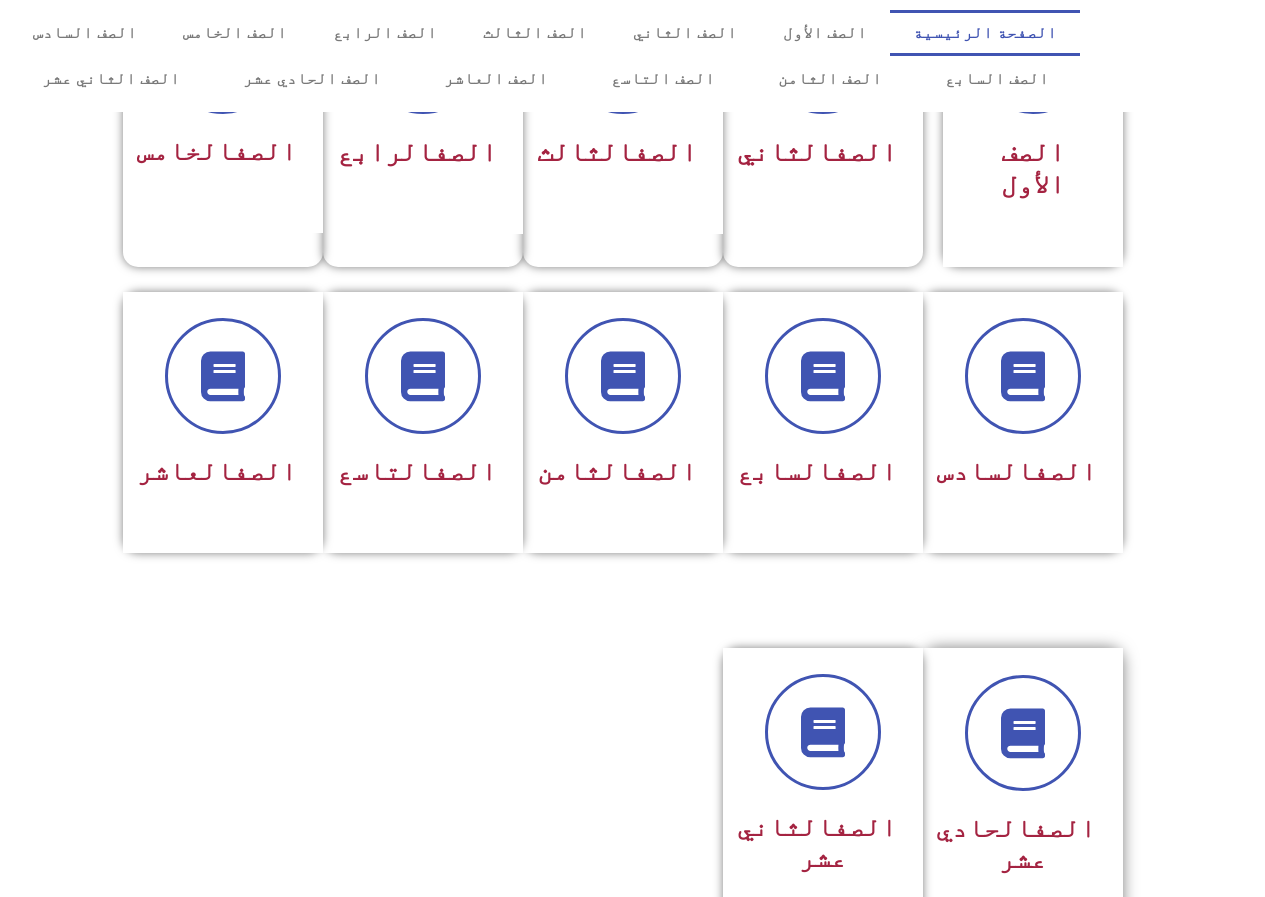 scroll, scrollTop: 600, scrollLeft: 0, axis: vertical 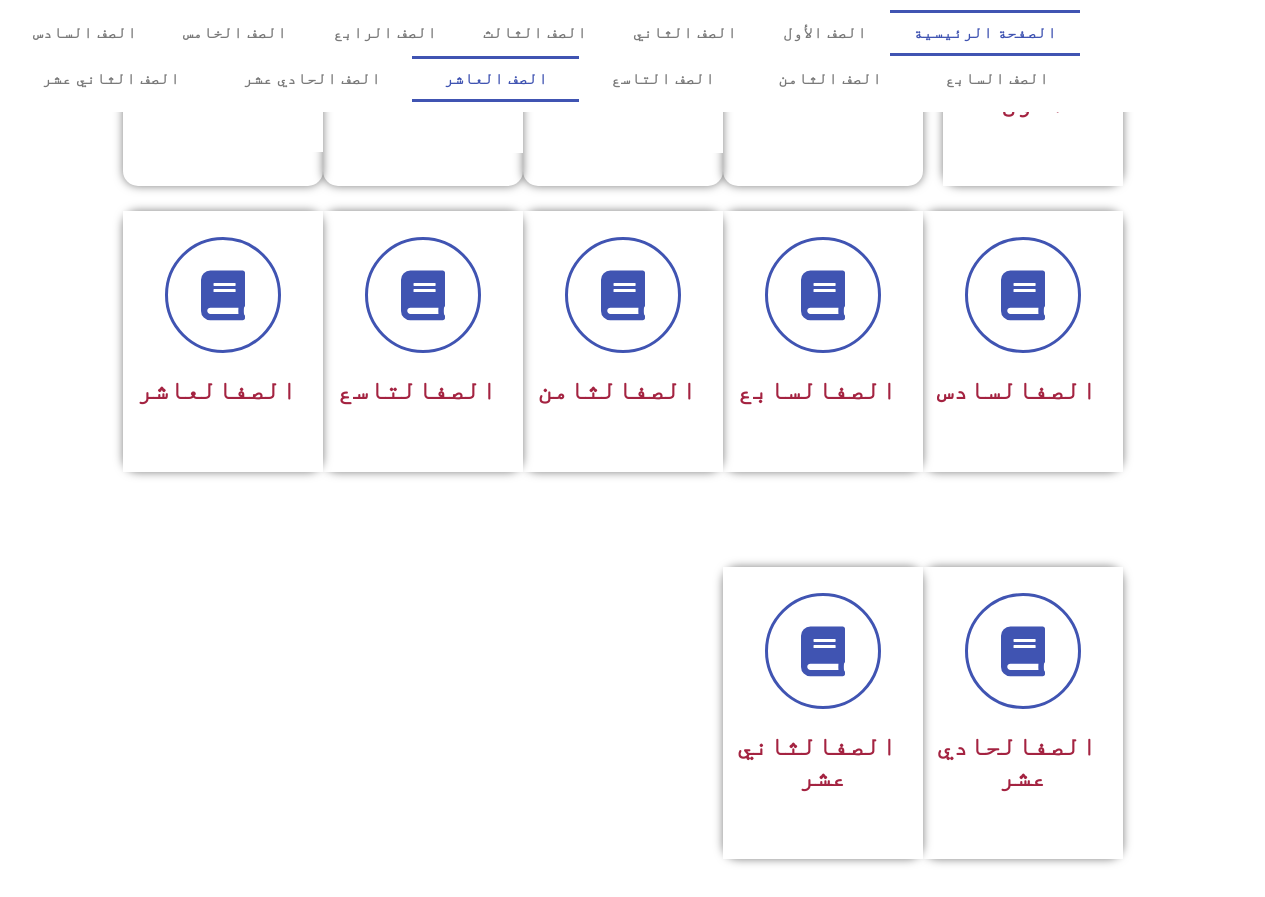 click on "الصف العاشر" 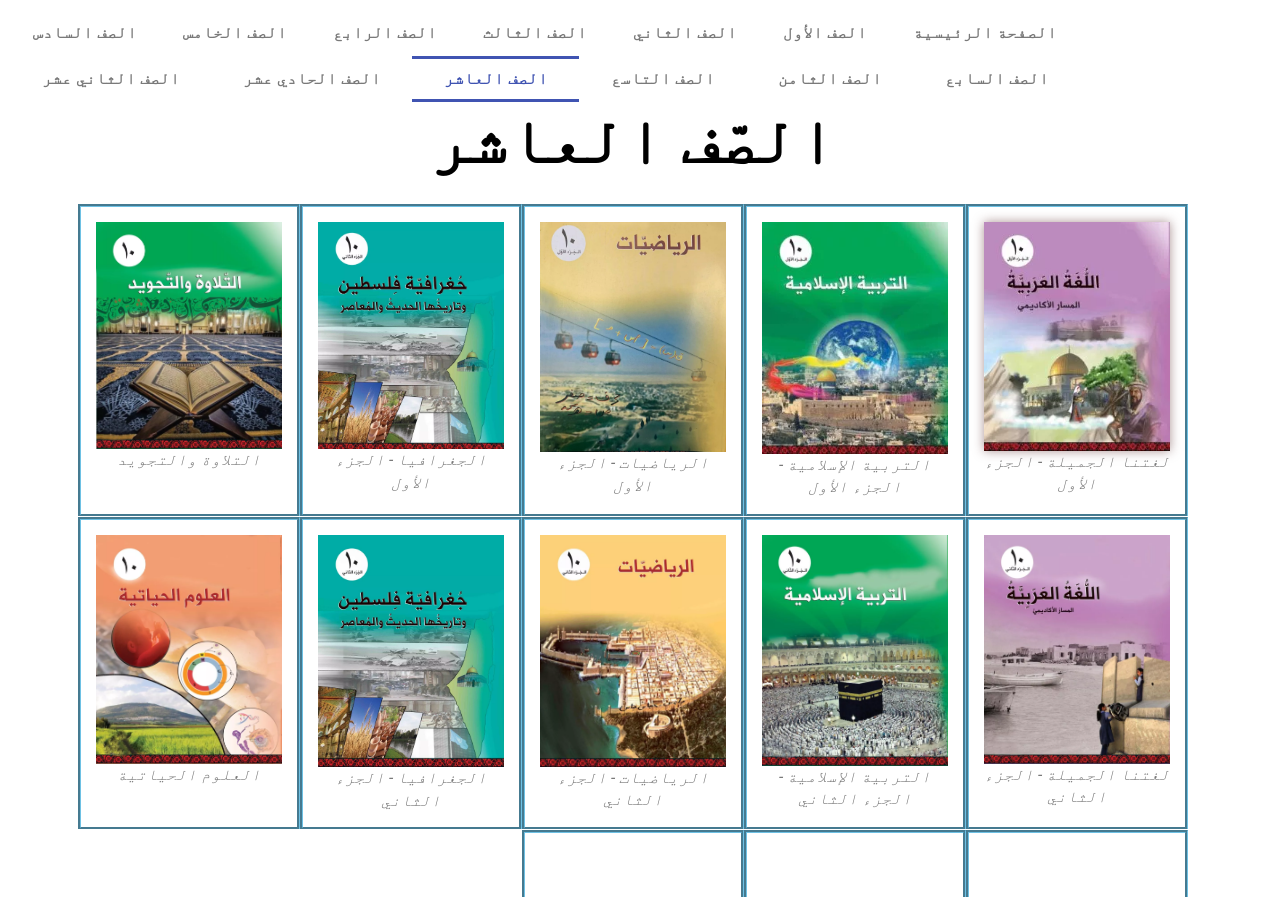 scroll, scrollTop: 154, scrollLeft: 0, axis: vertical 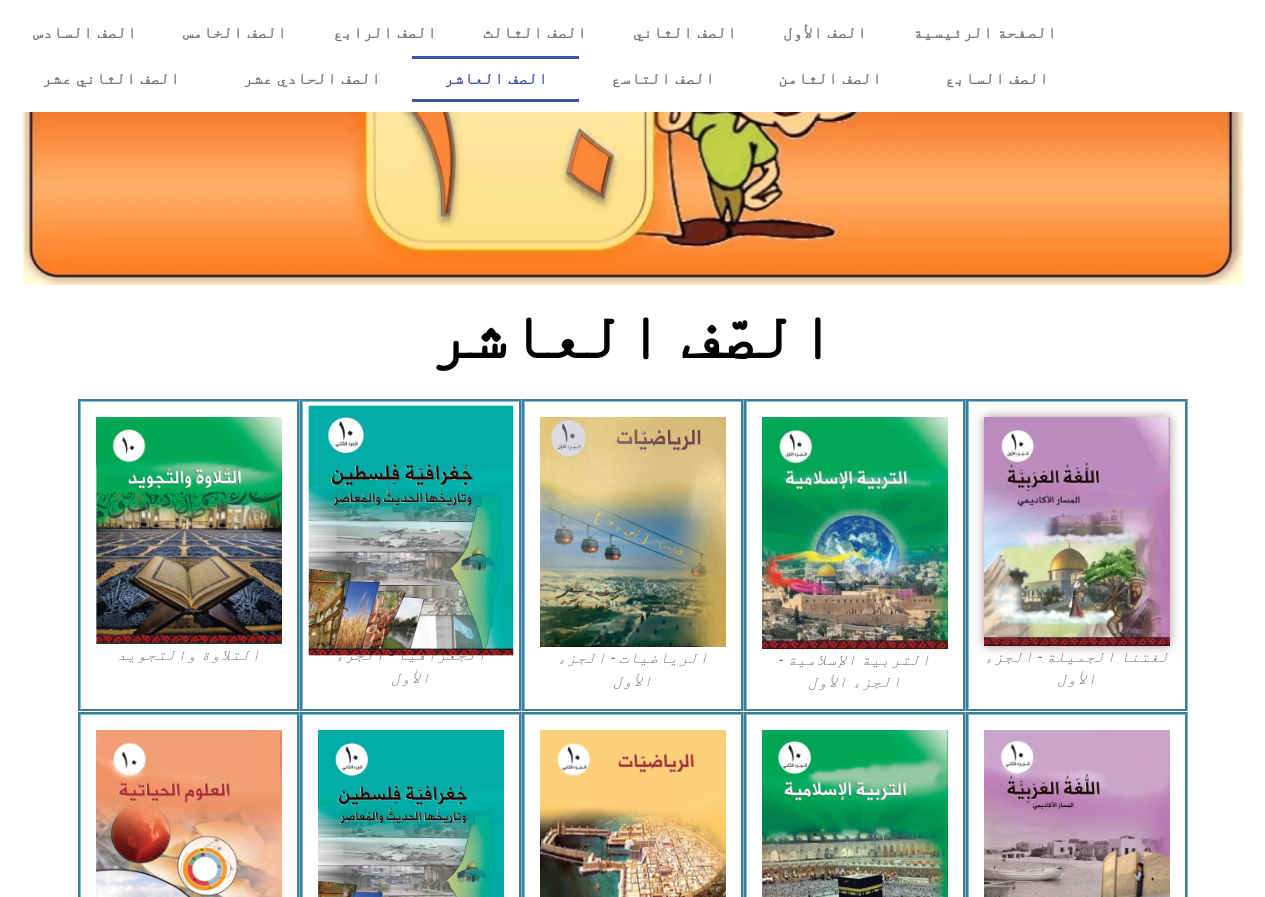 click at bounding box center [410, 531] 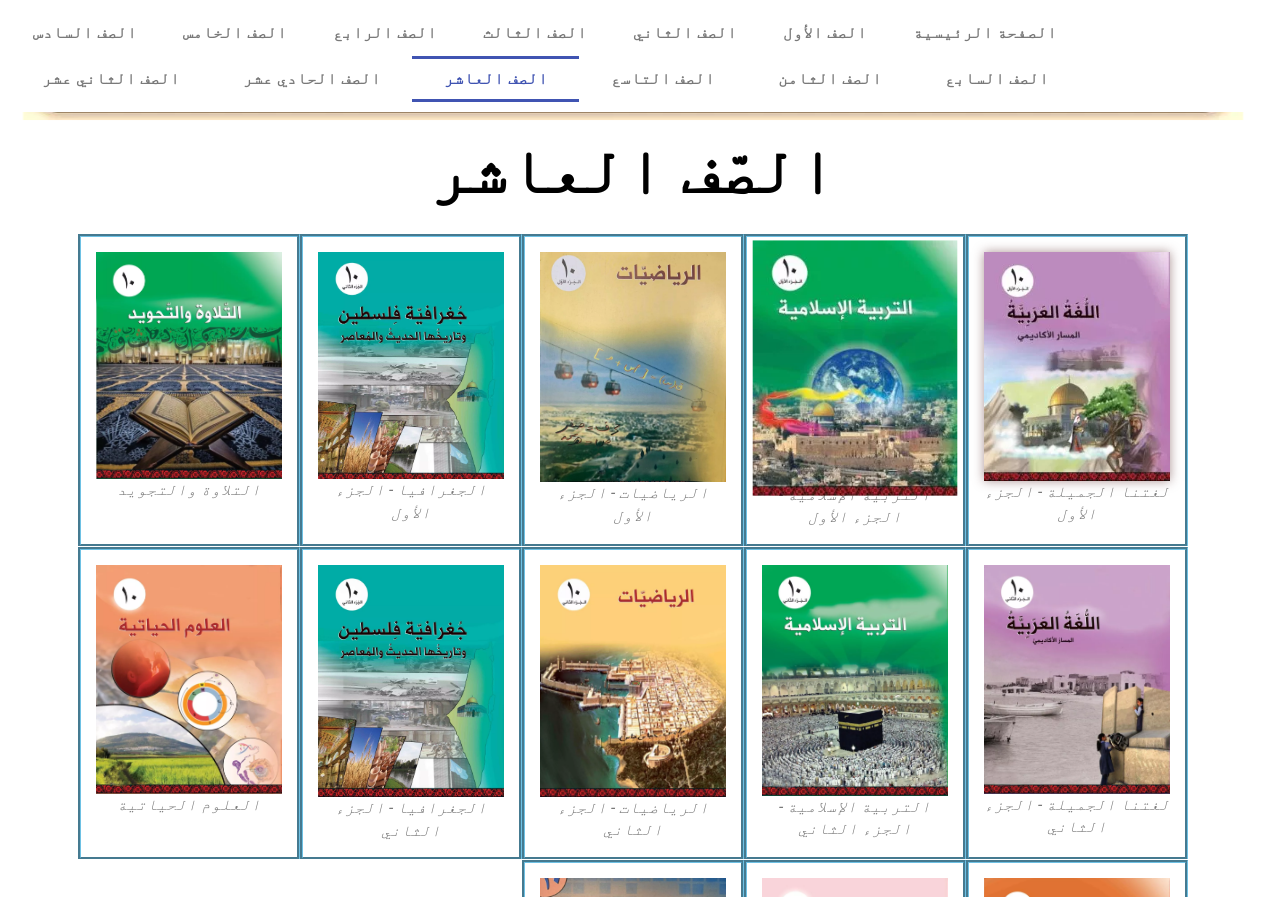 scroll, scrollTop: 354, scrollLeft: 0, axis: vertical 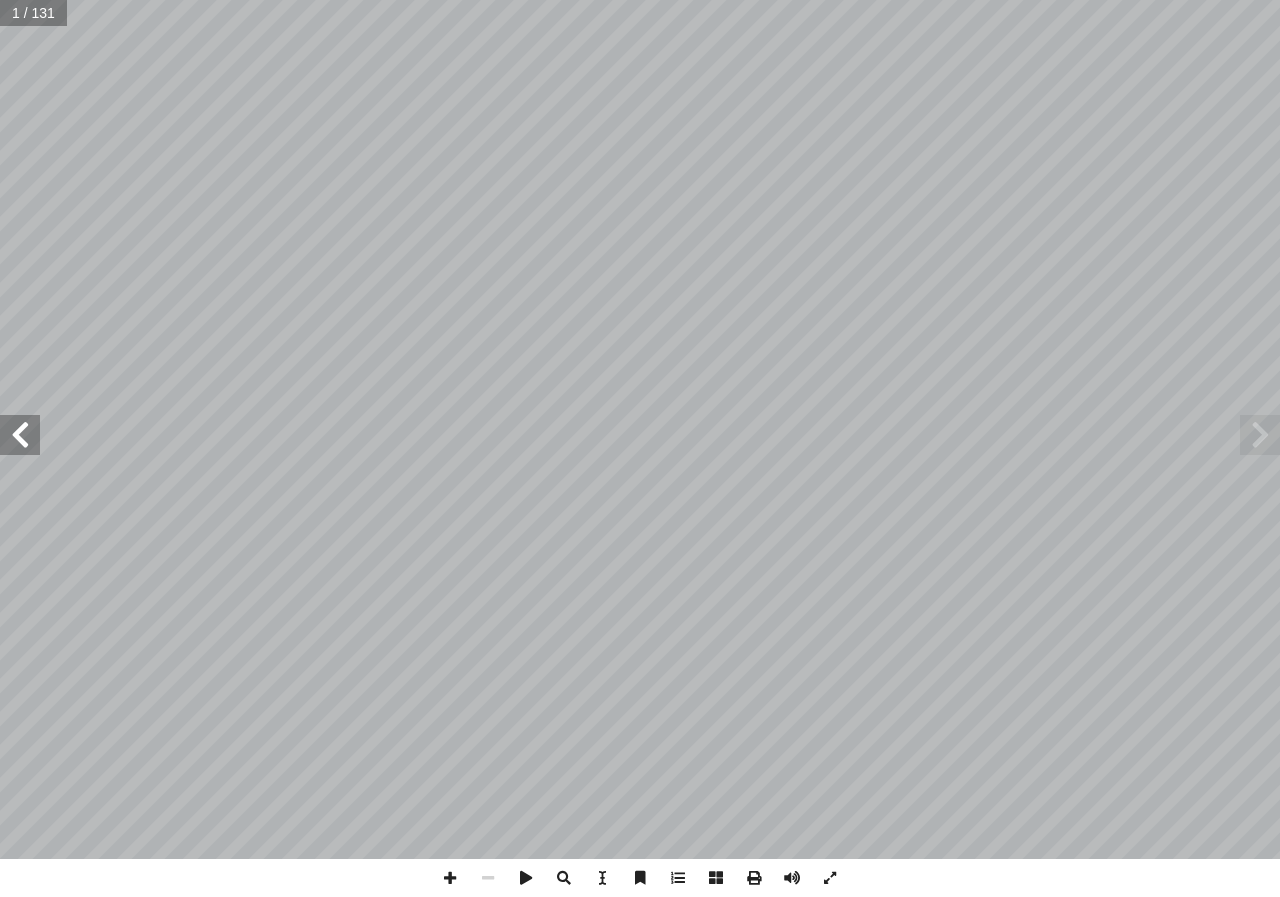 click at bounding box center [20, 435] 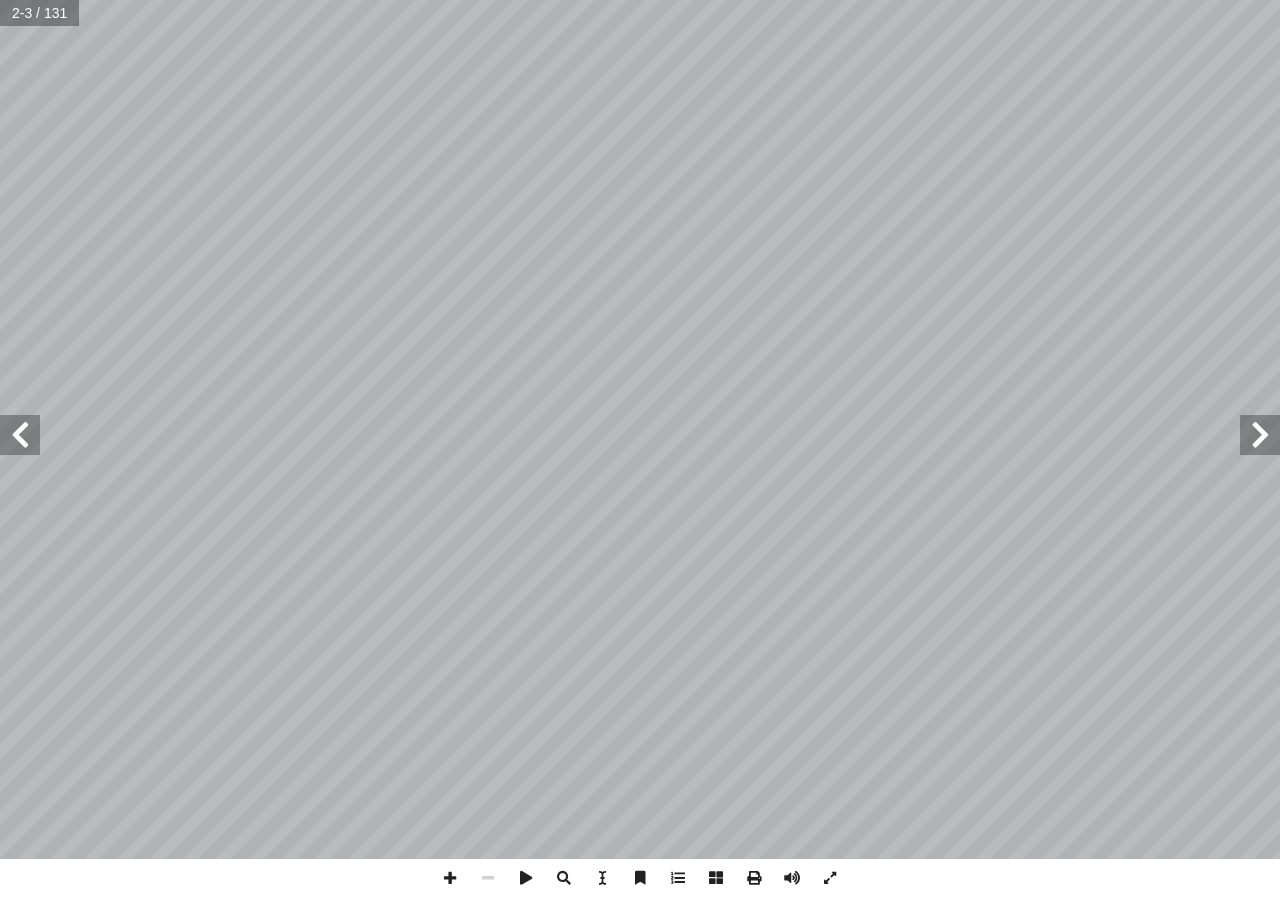 click at bounding box center (20, 435) 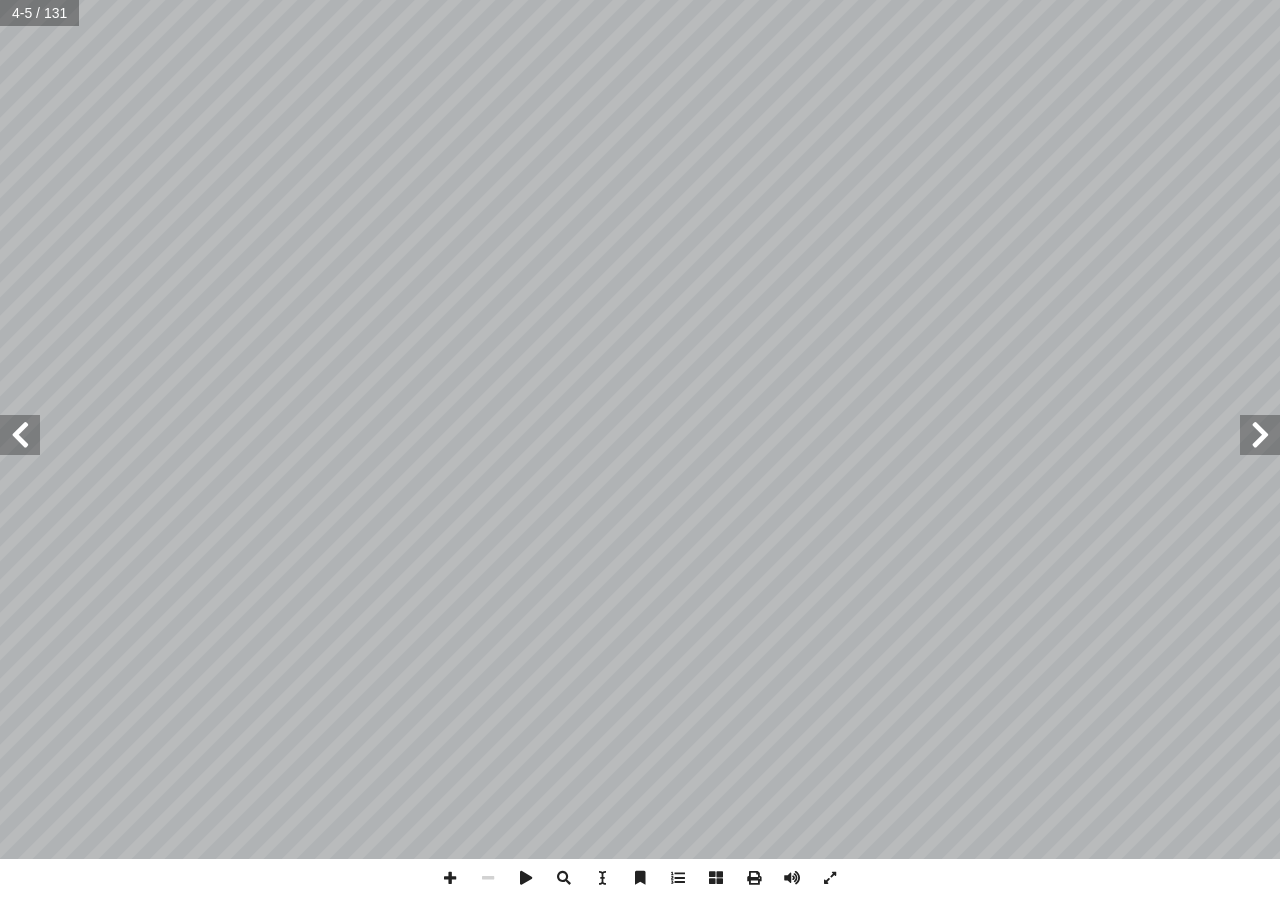 click at bounding box center [20, 435] 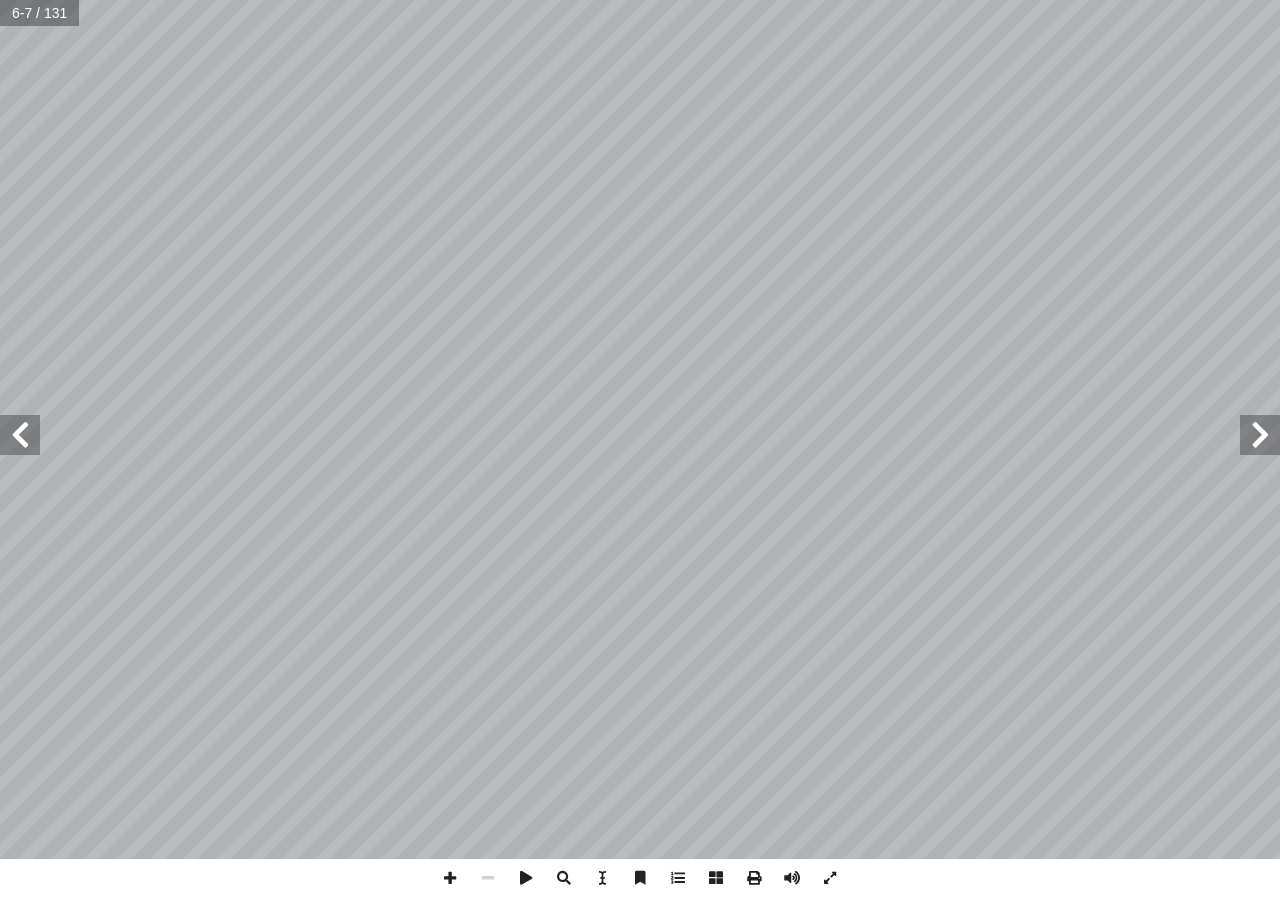 click at bounding box center (20, 435) 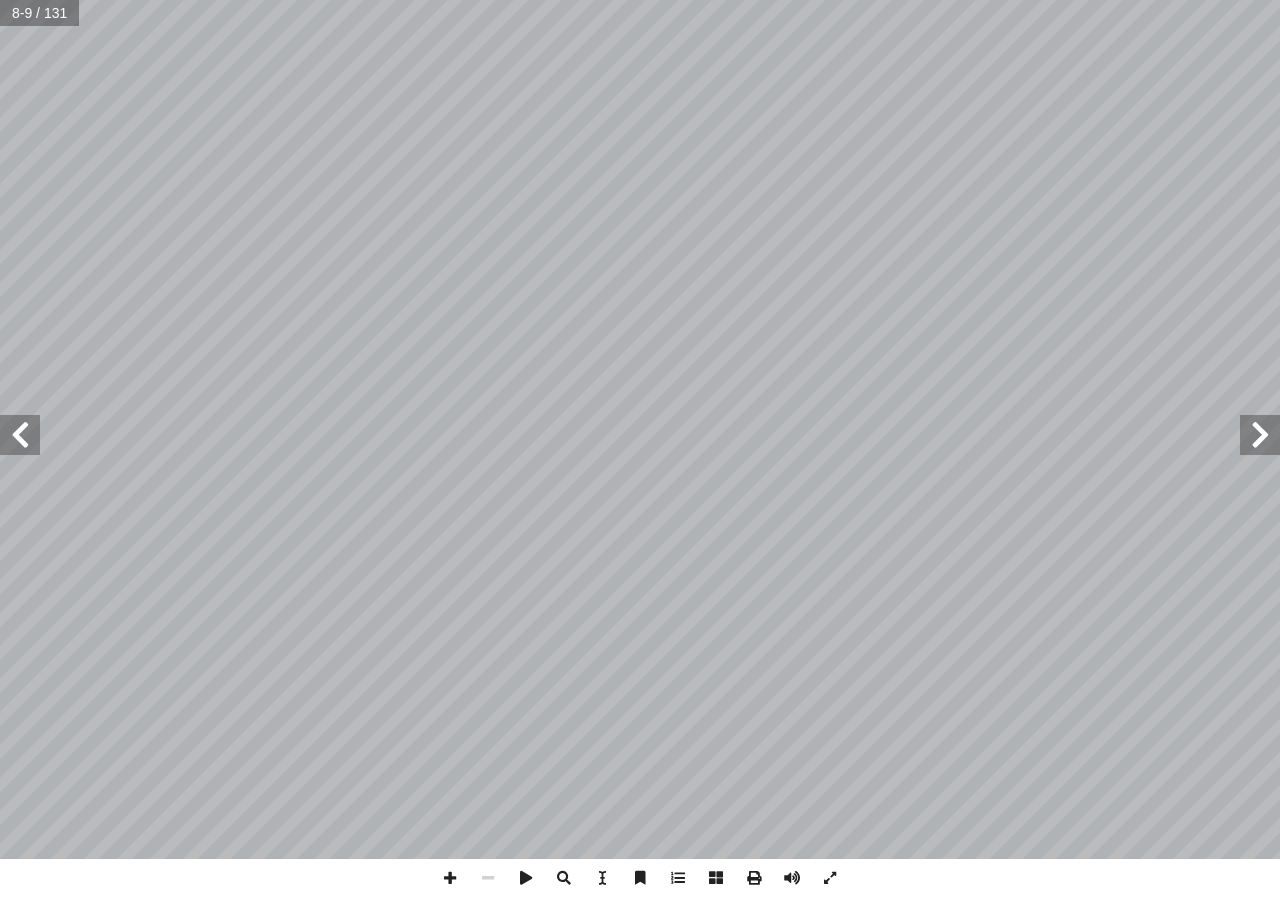 click at bounding box center [20, 435] 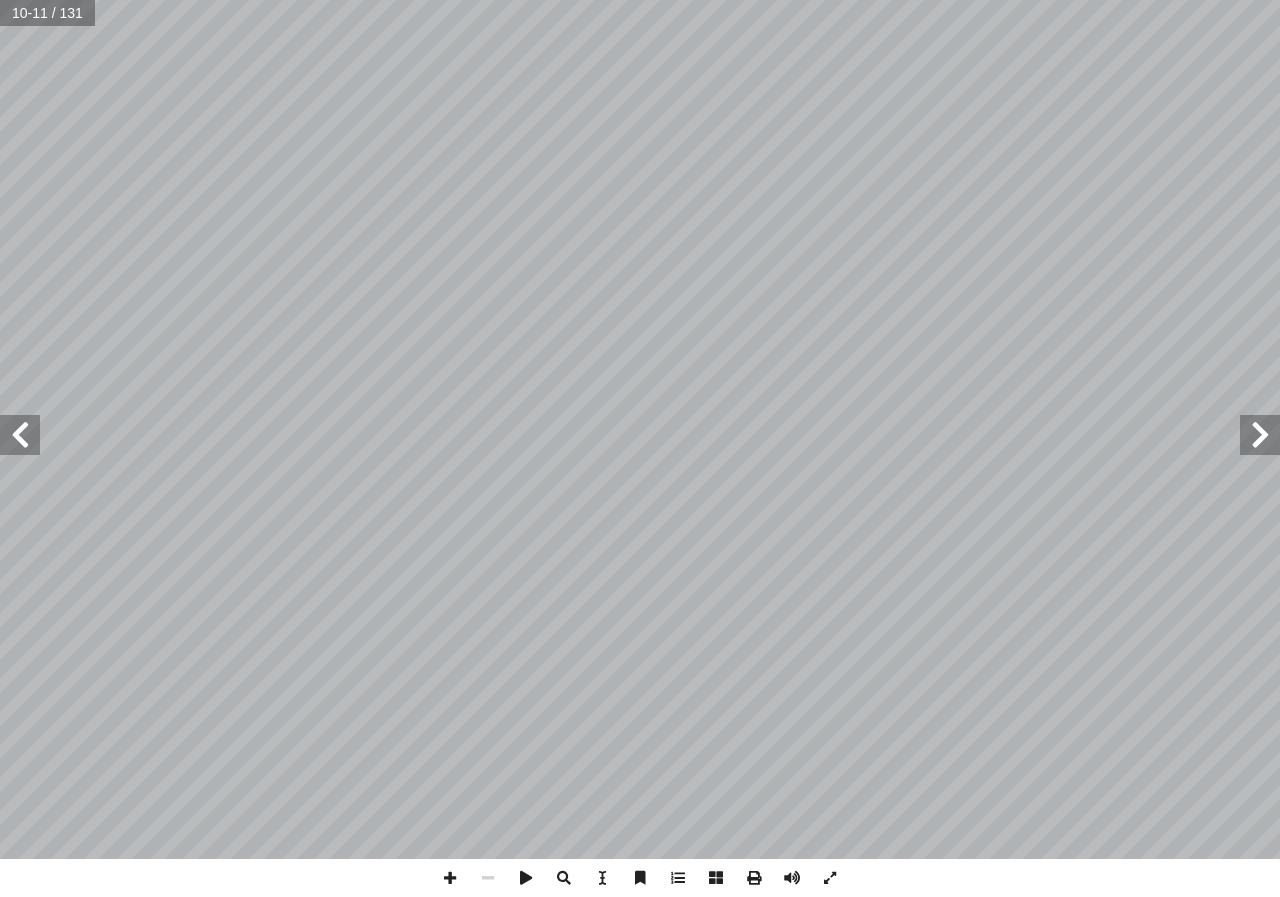 click at bounding box center [1260, 435] 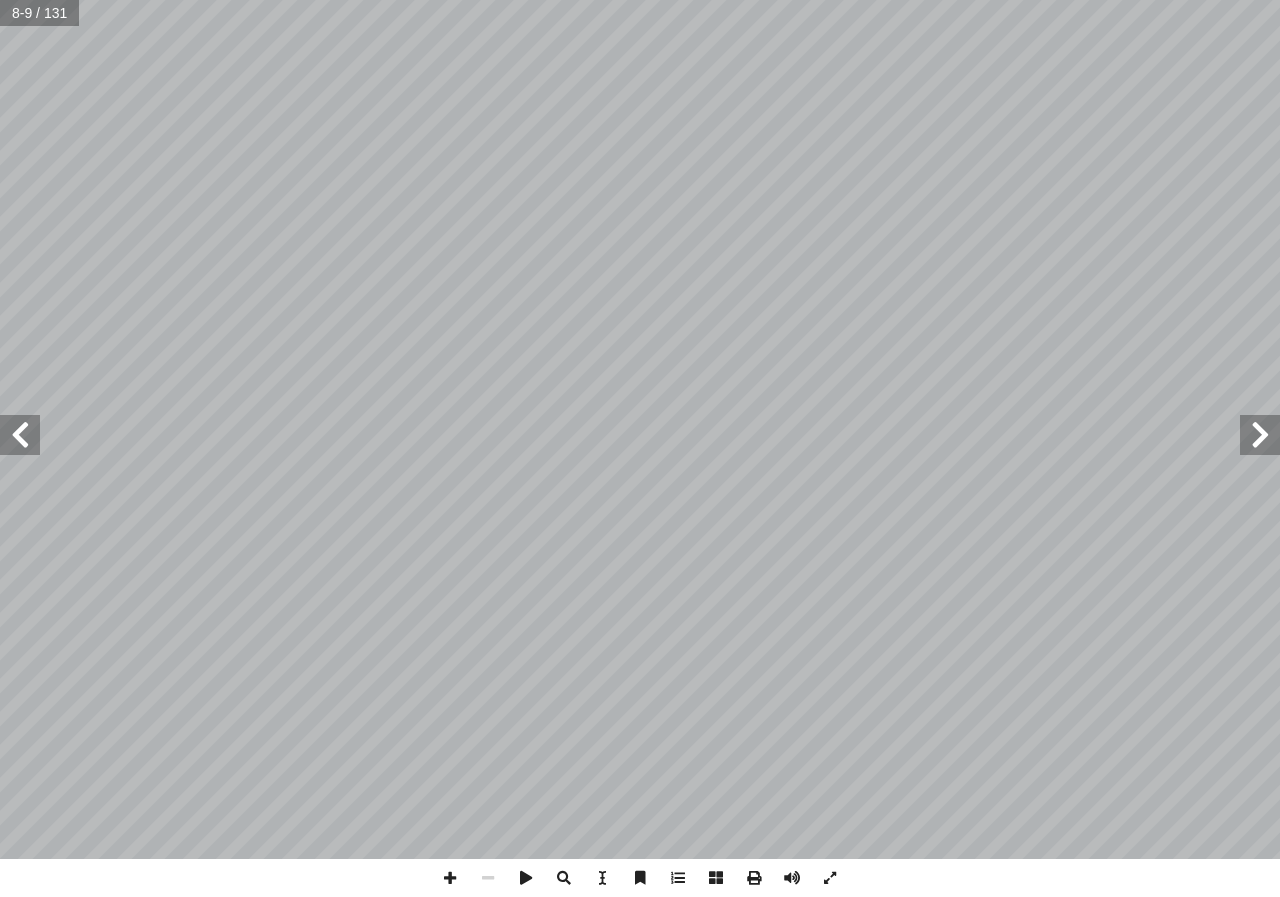 click at bounding box center (1260, 435) 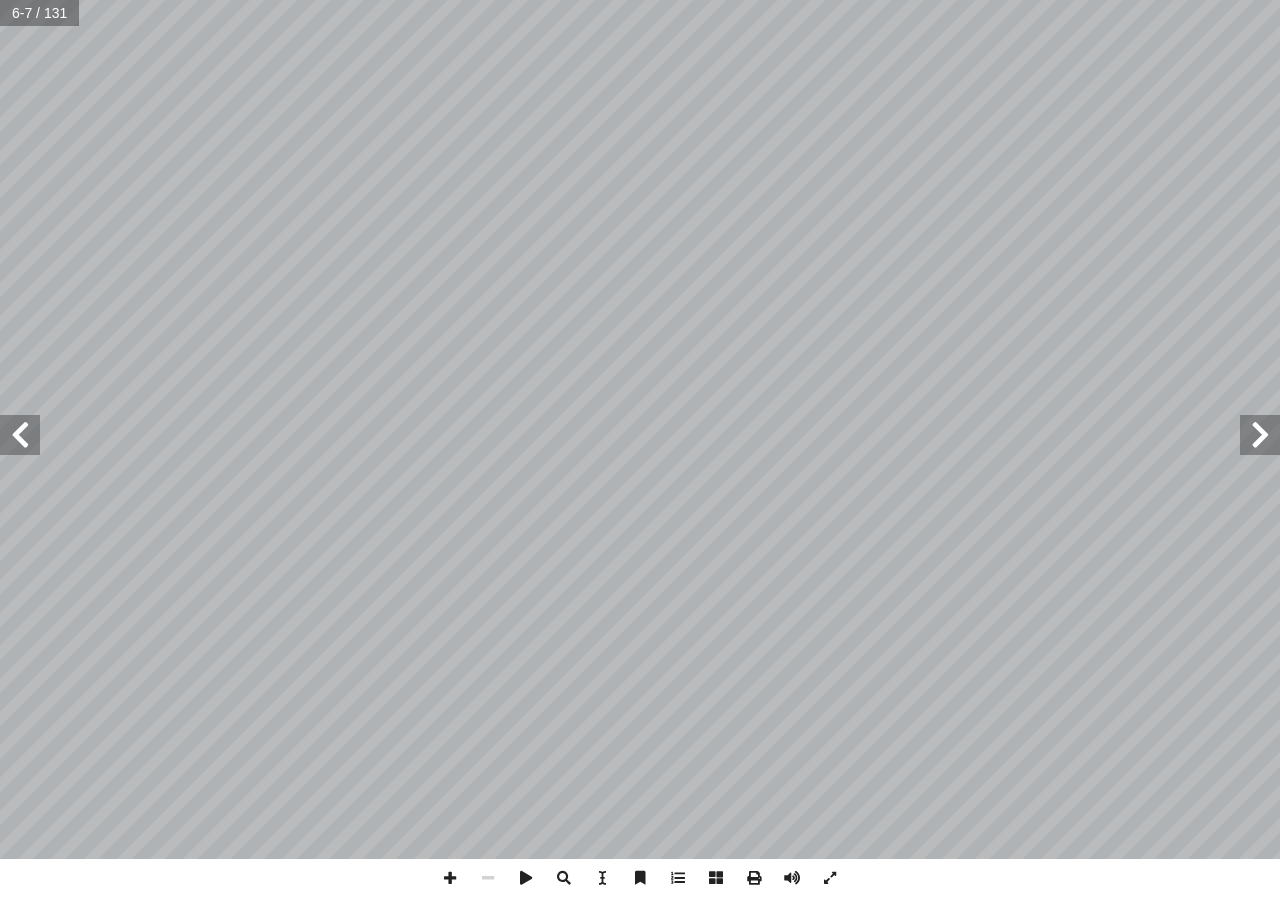 click at bounding box center [20, 435] 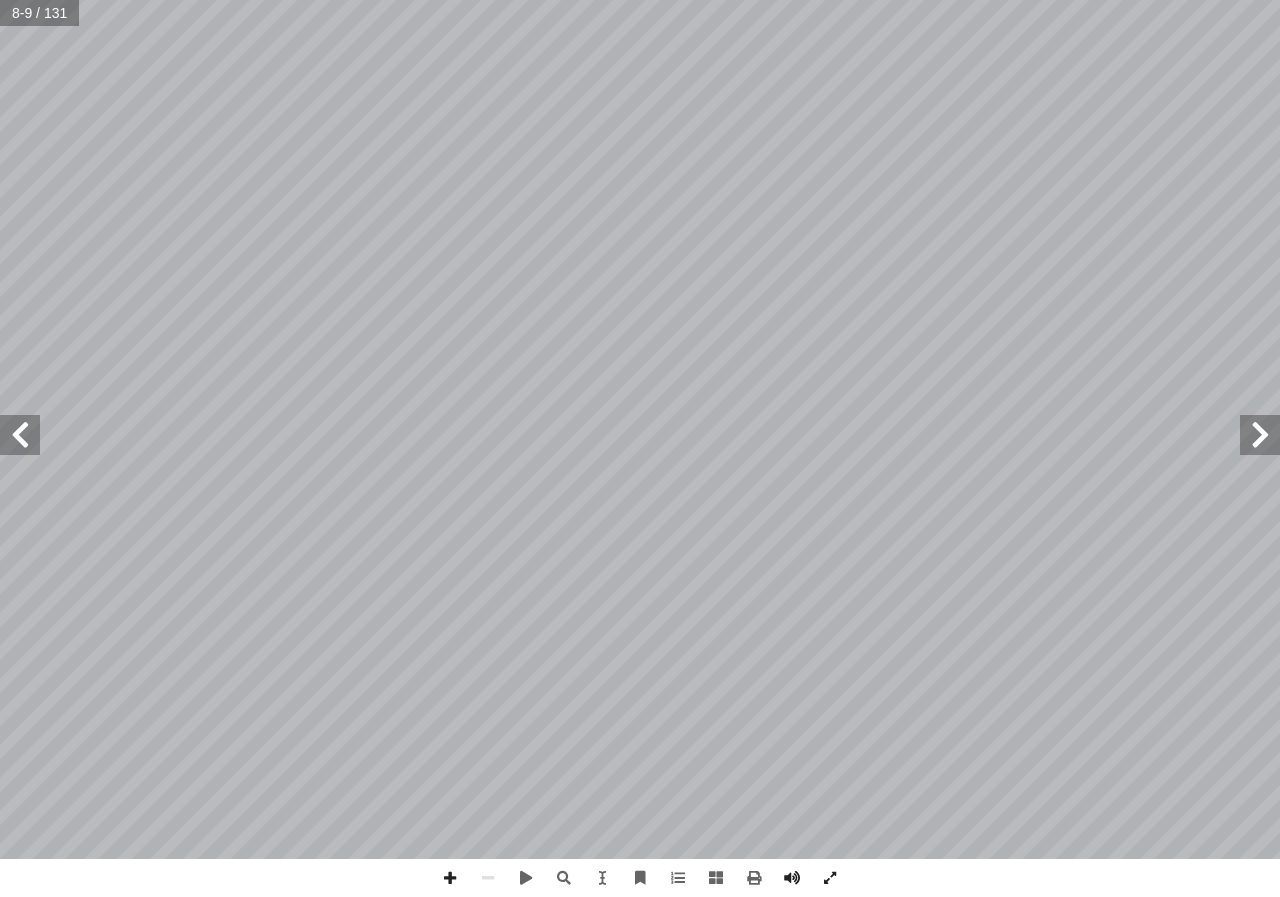 click at bounding box center [20, 435] 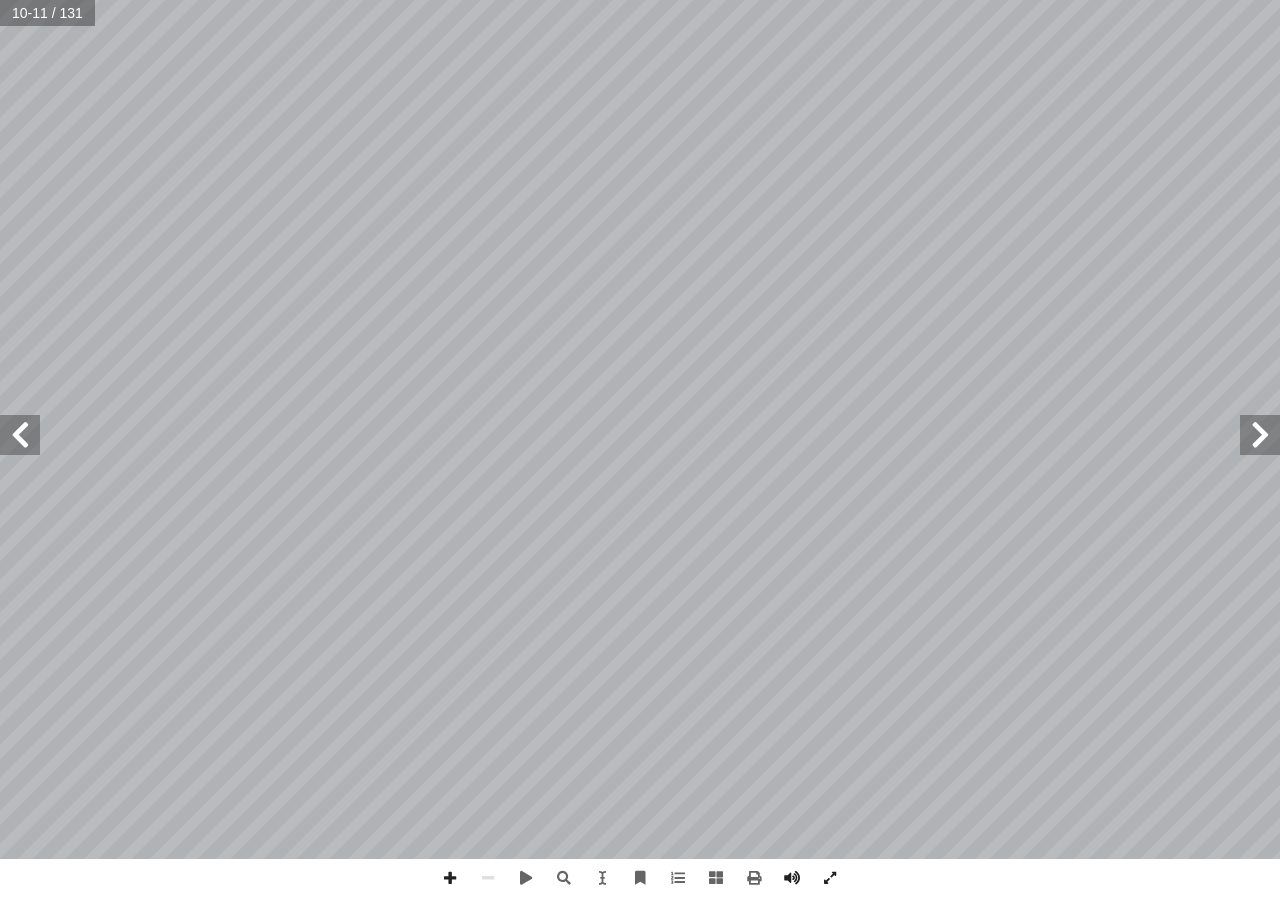 click at bounding box center [20, 435] 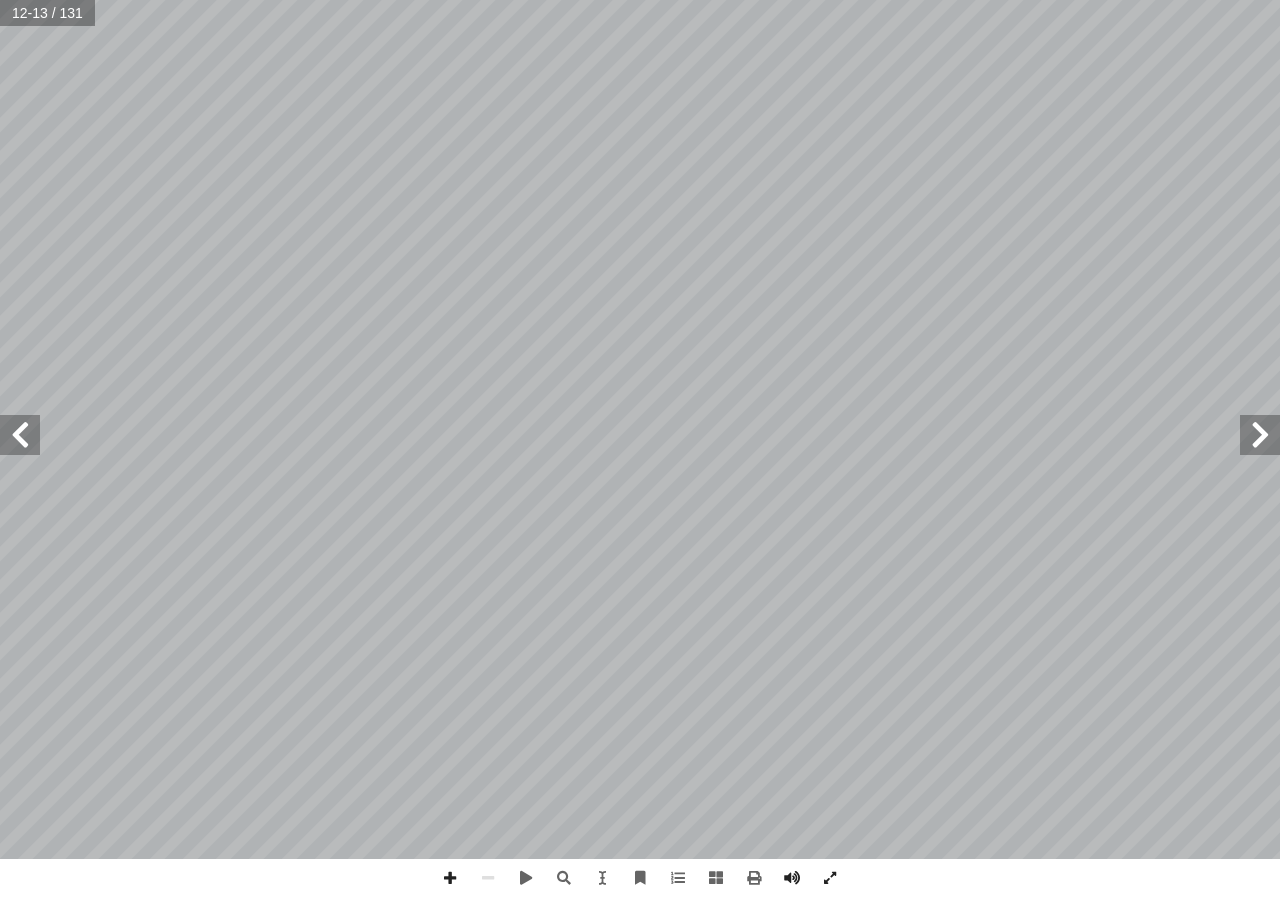click at bounding box center (20, 435) 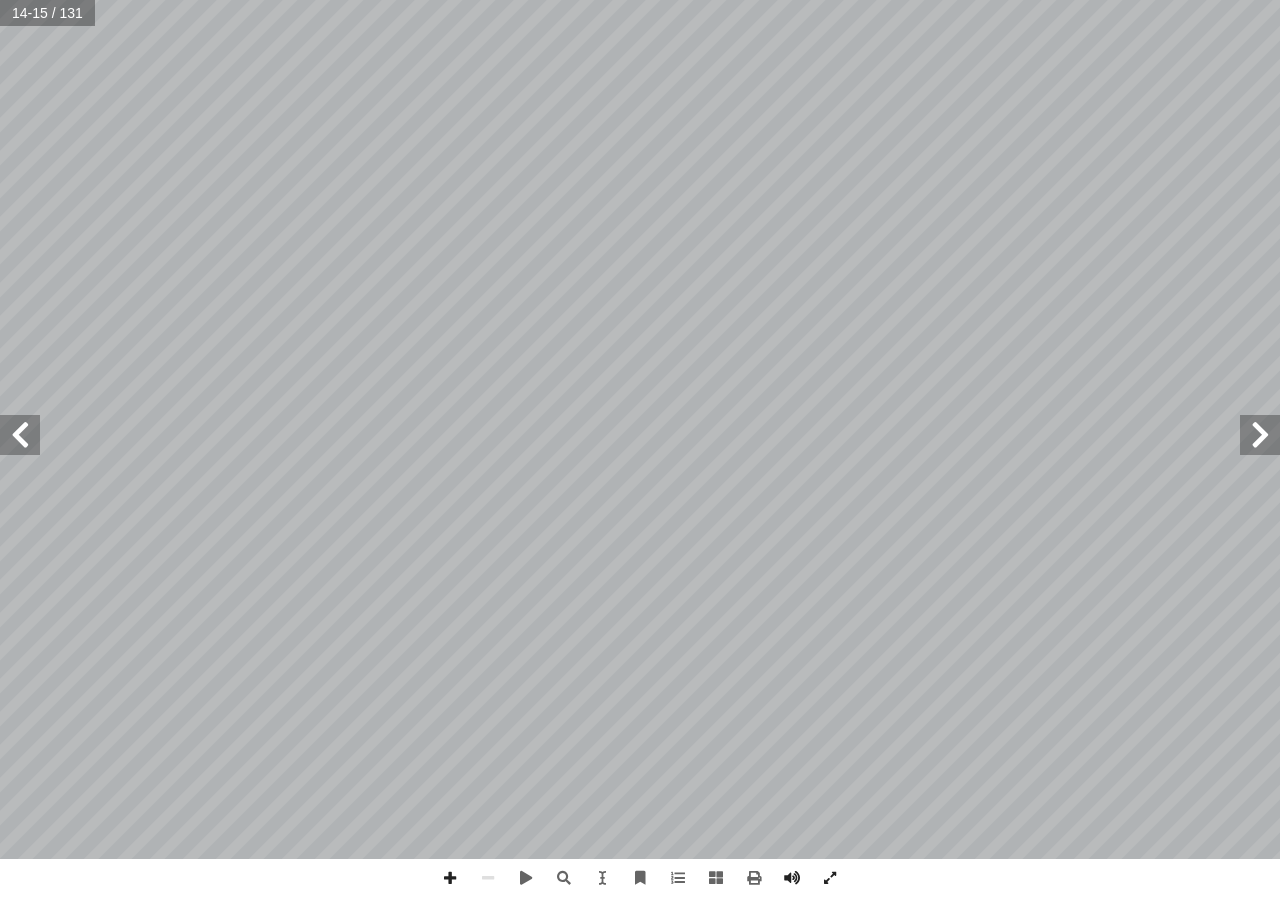 click at bounding box center (20, 435) 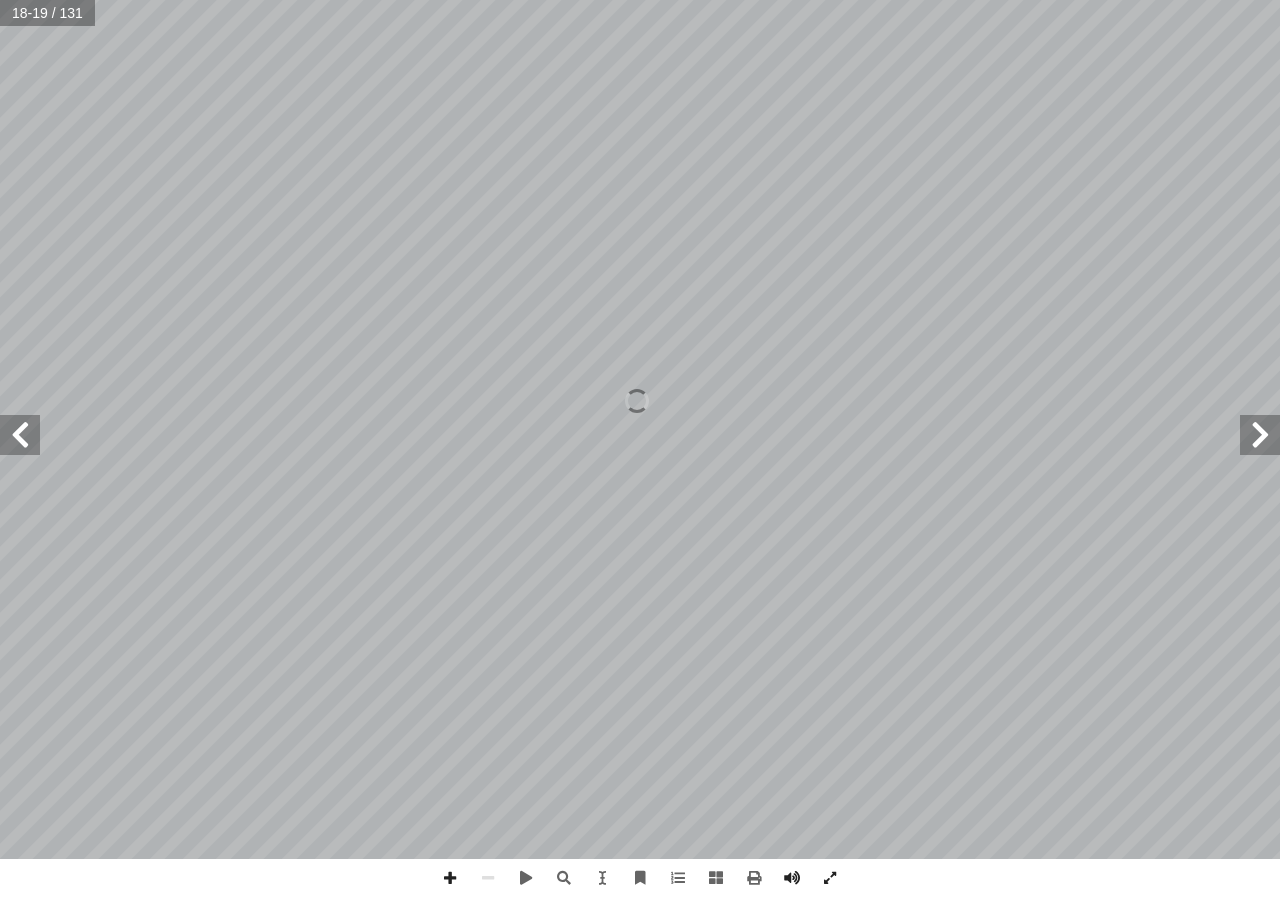 click at bounding box center (20, 435) 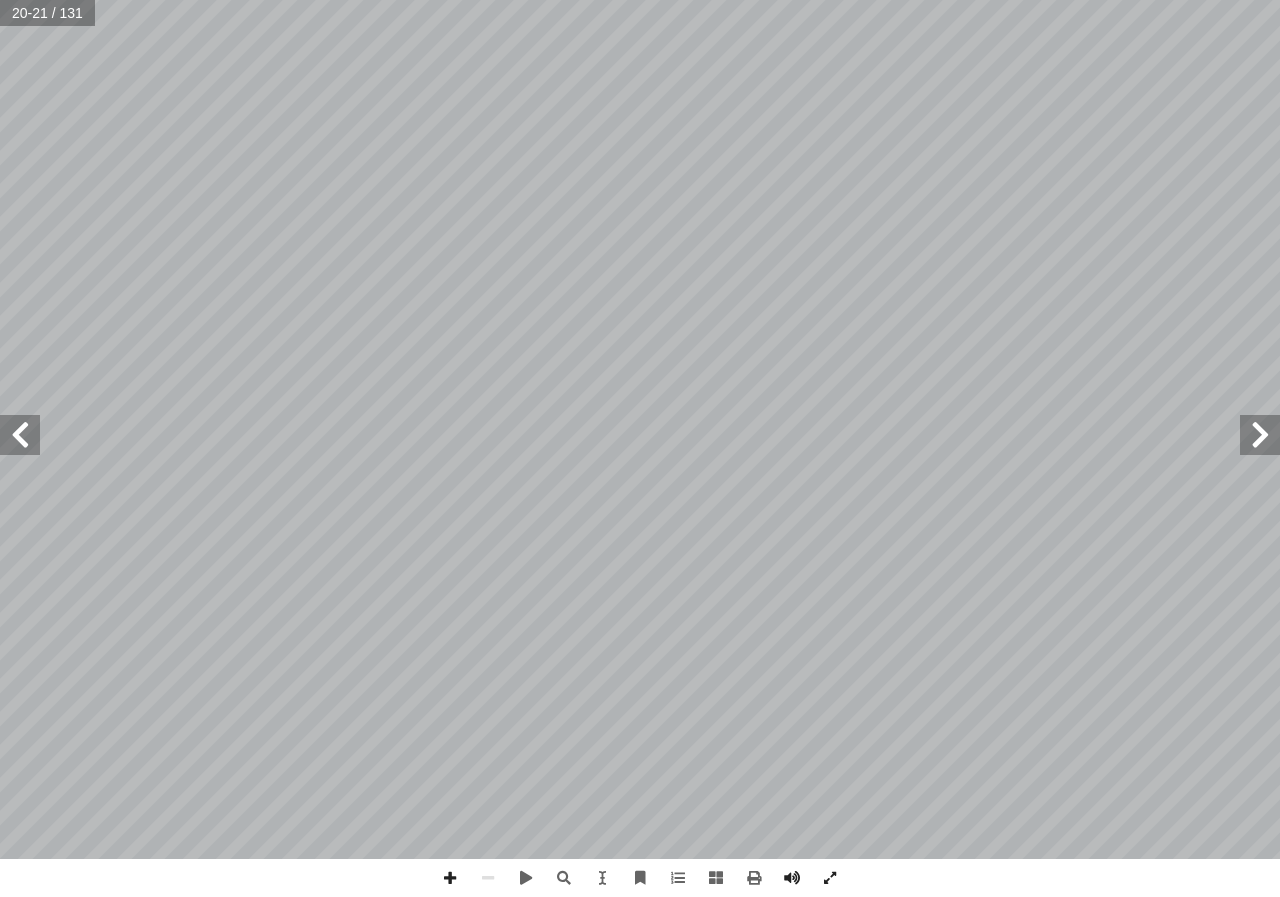 click at bounding box center [20, 435] 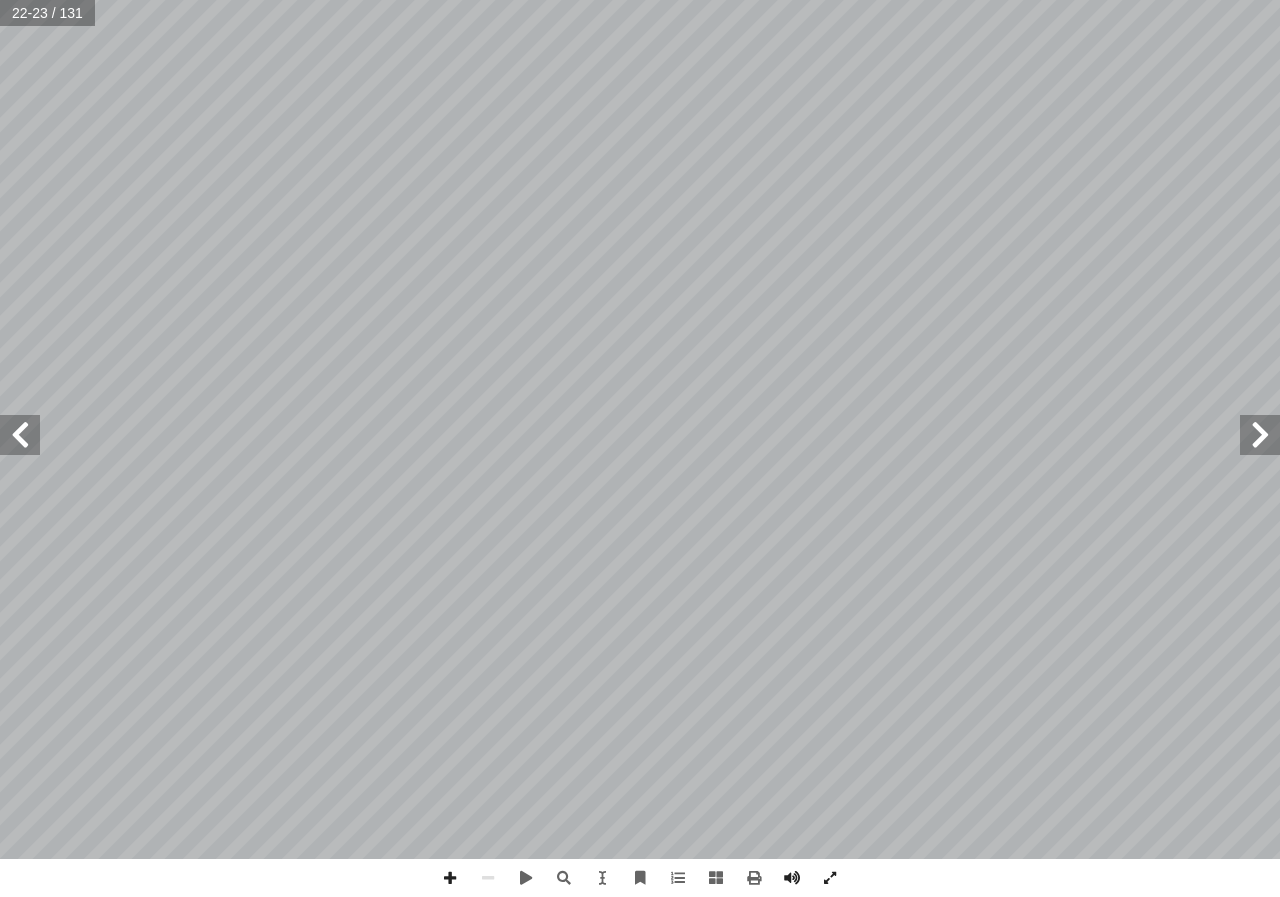 click at bounding box center [20, 435] 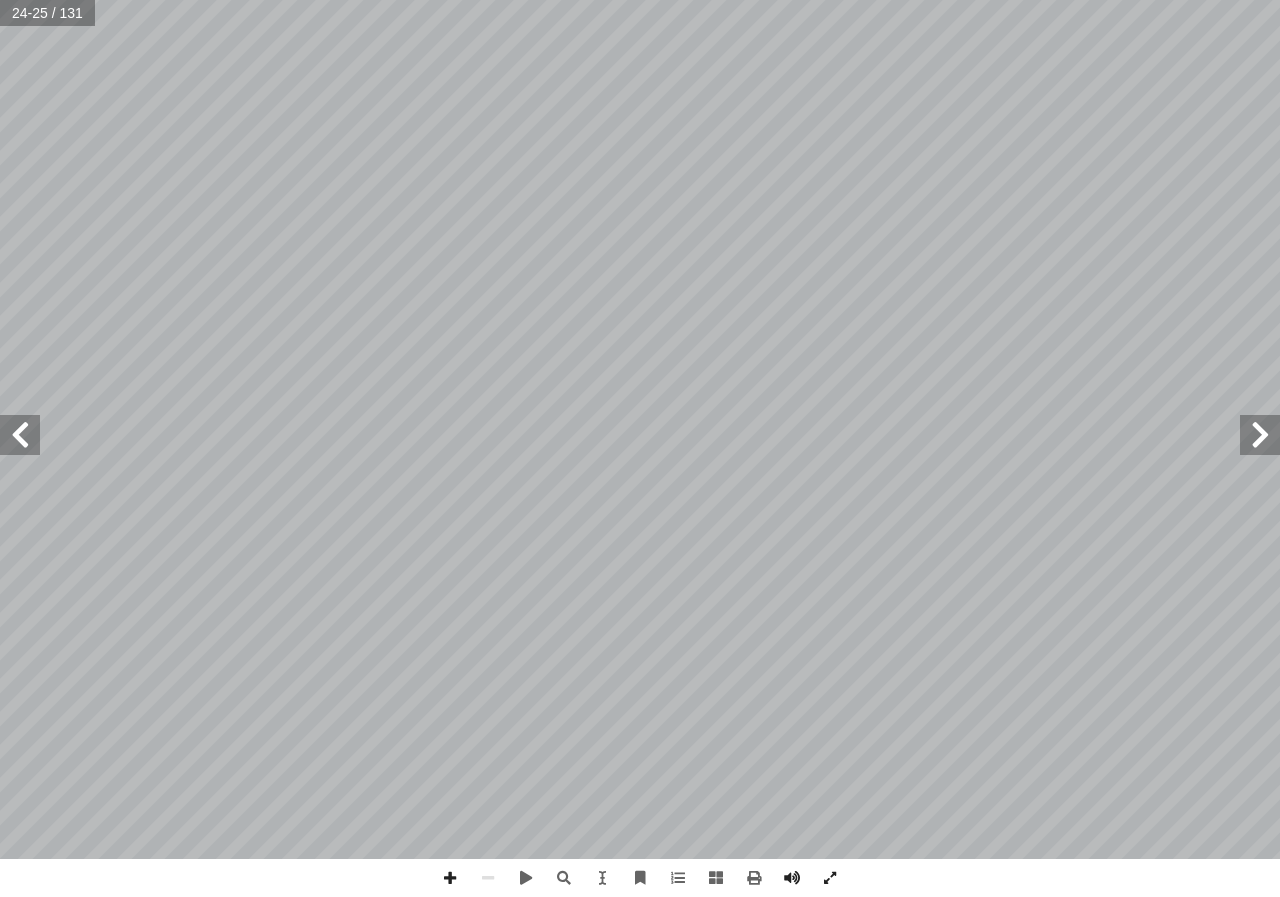 click at bounding box center (20, 435) 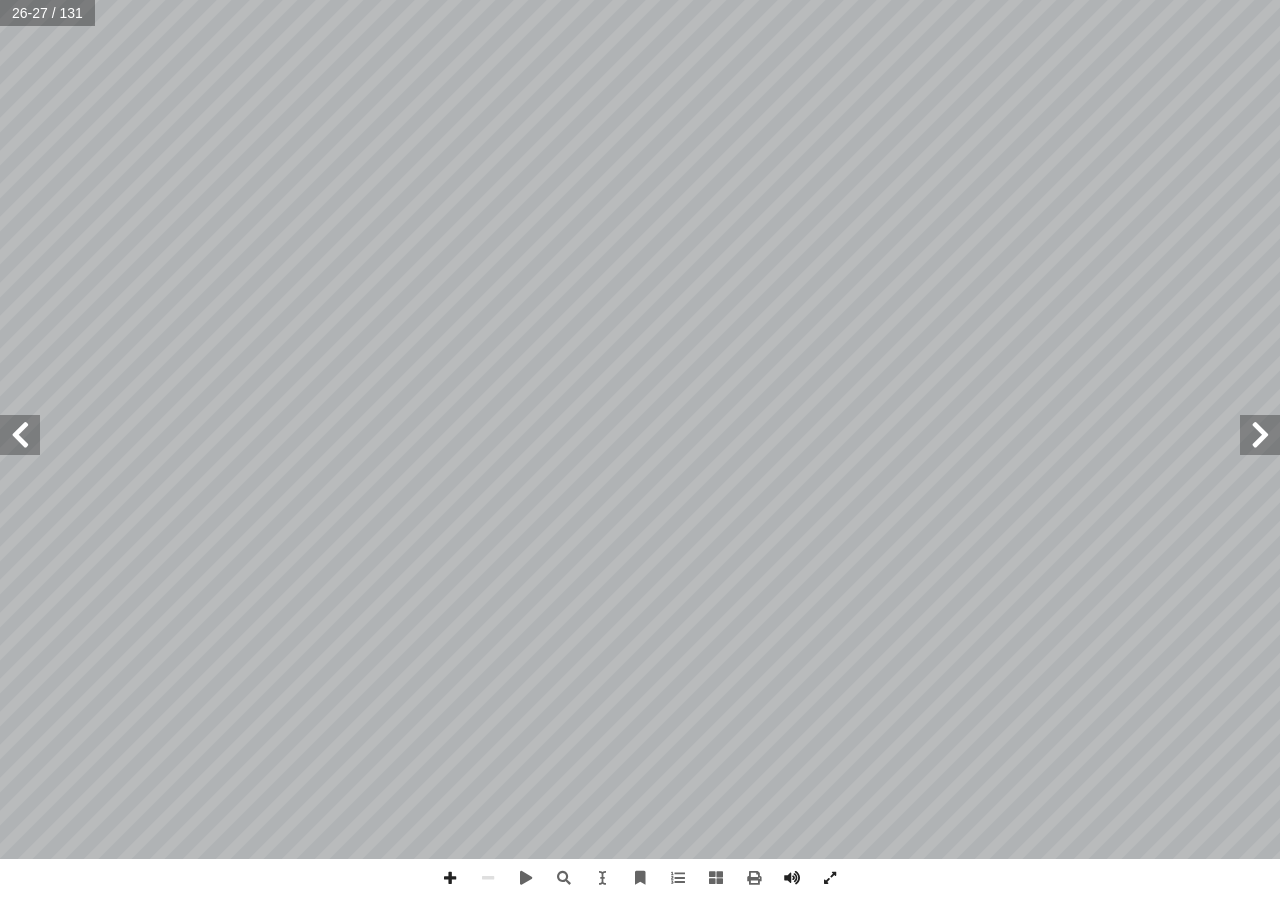 click at bounding box center (20, 435) 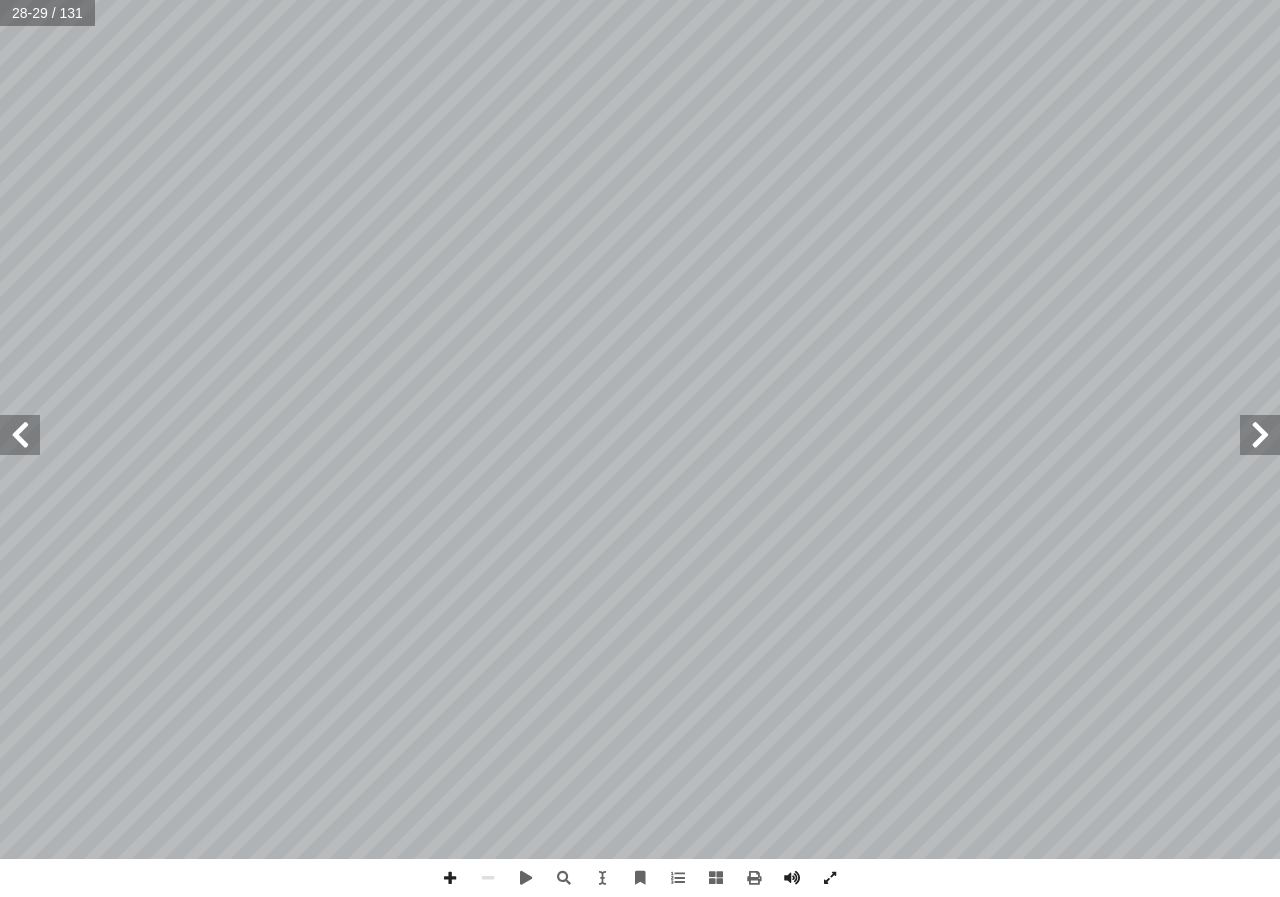 click at bounding box center (20, 435) 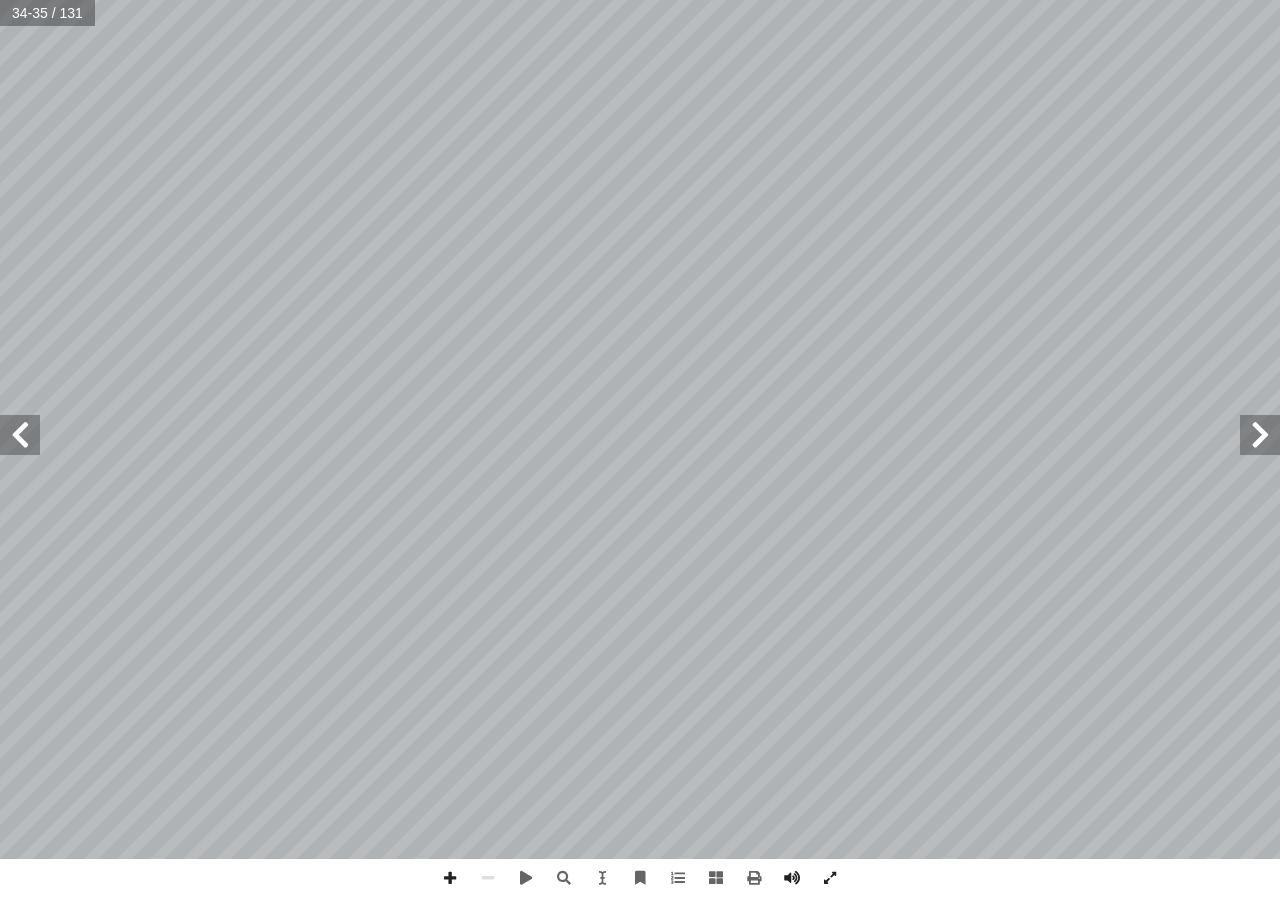 click at bounding box center [20, 435] 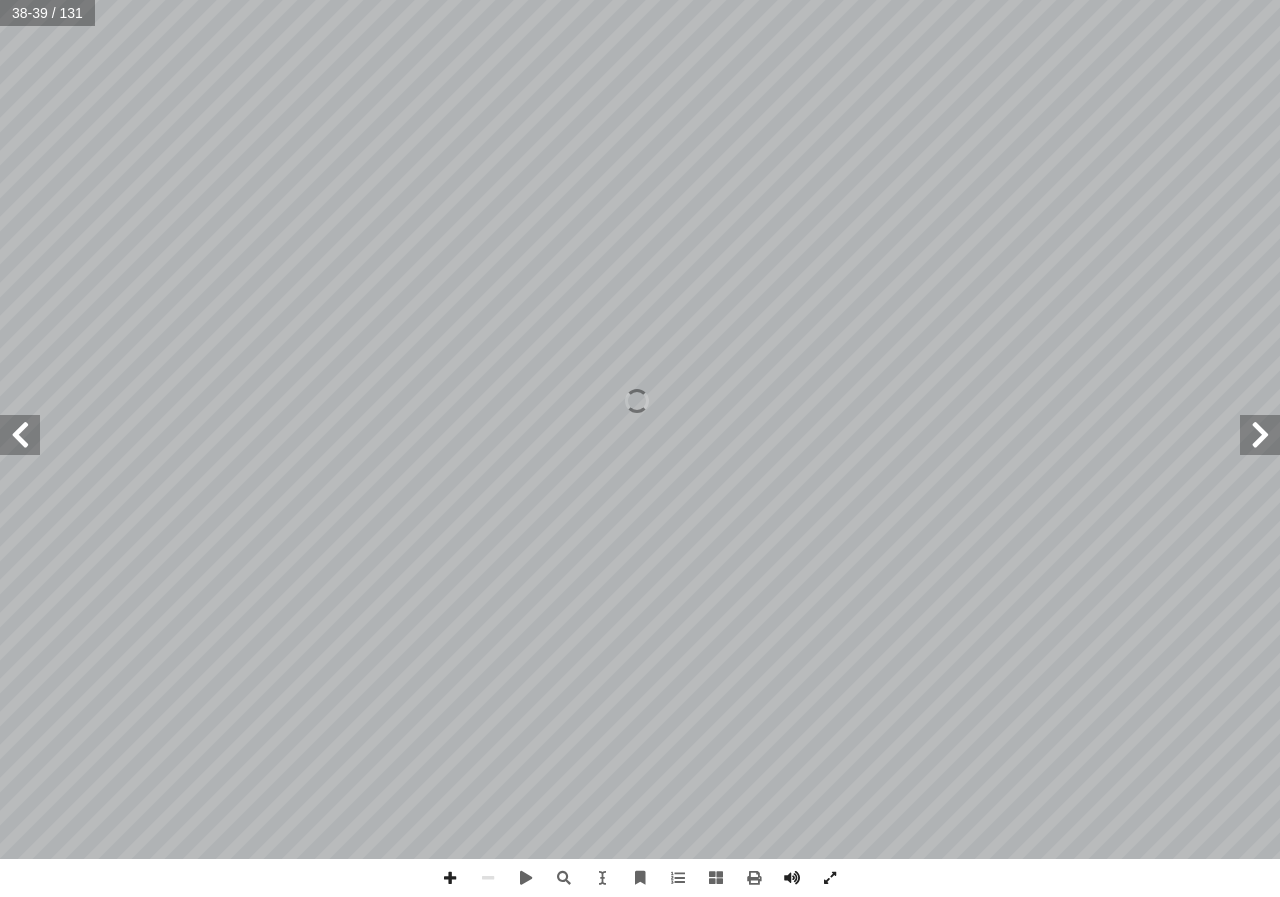 click at bounding box center (20, 435) 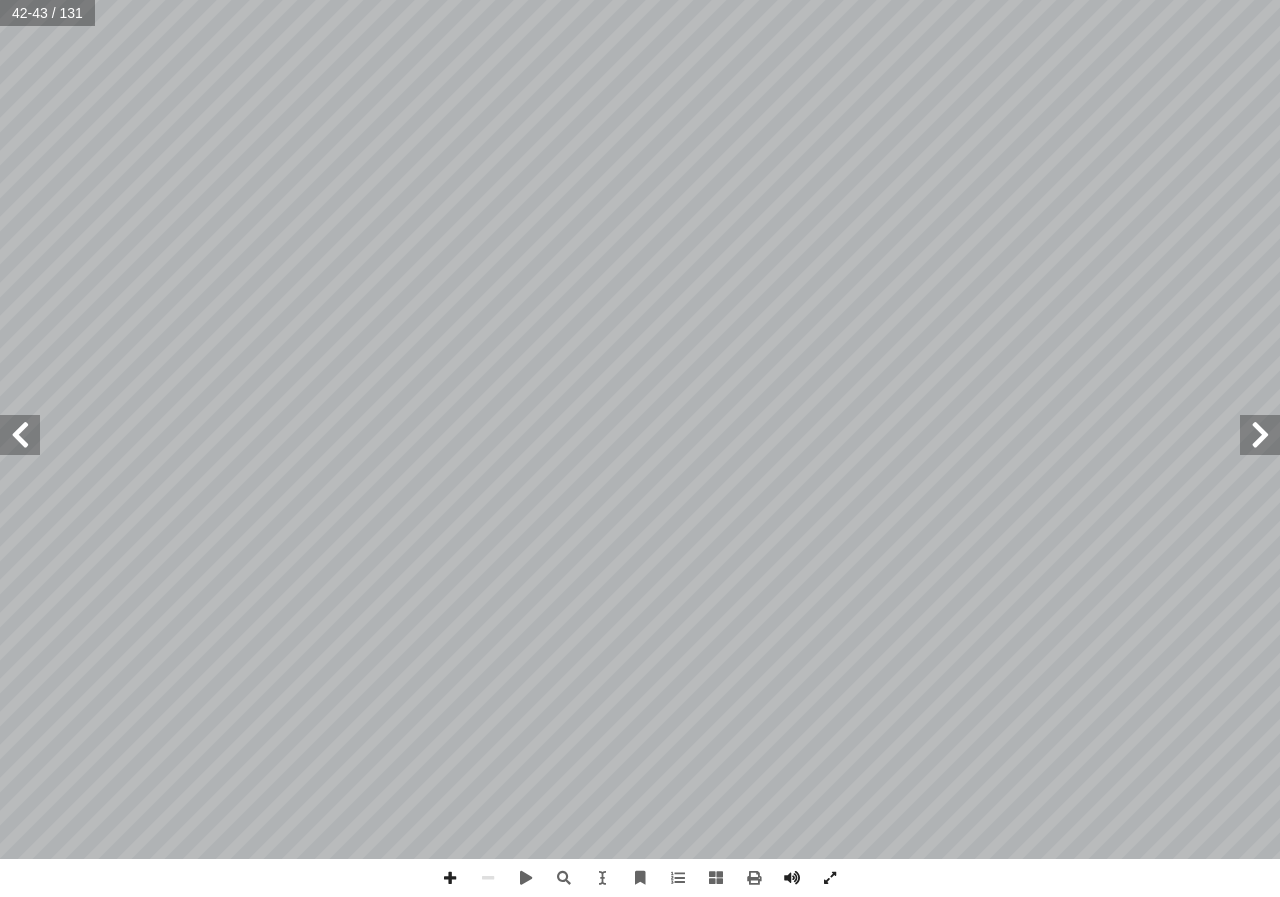 click at bounding box center [20, 435] 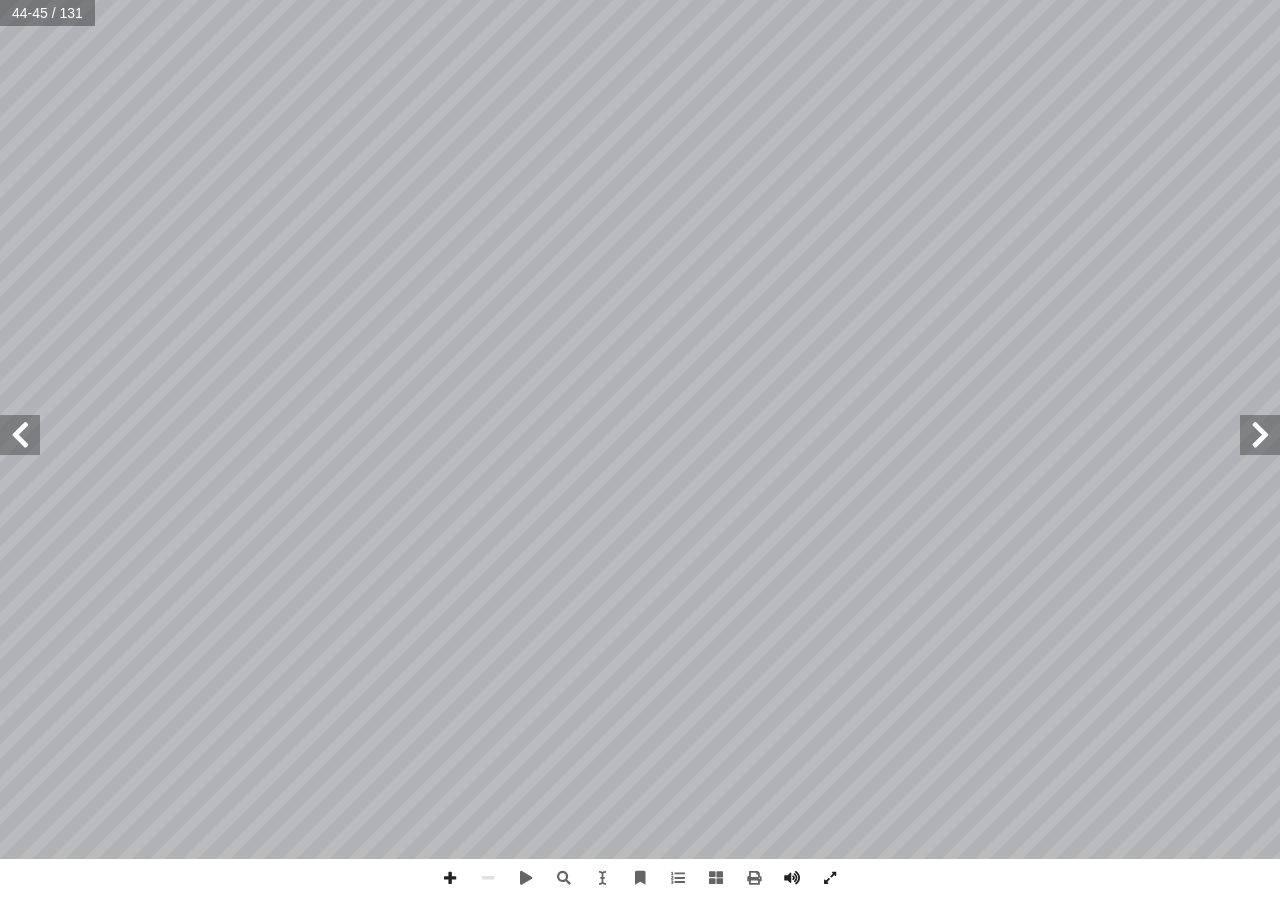 click at bounding box center [20, 435] 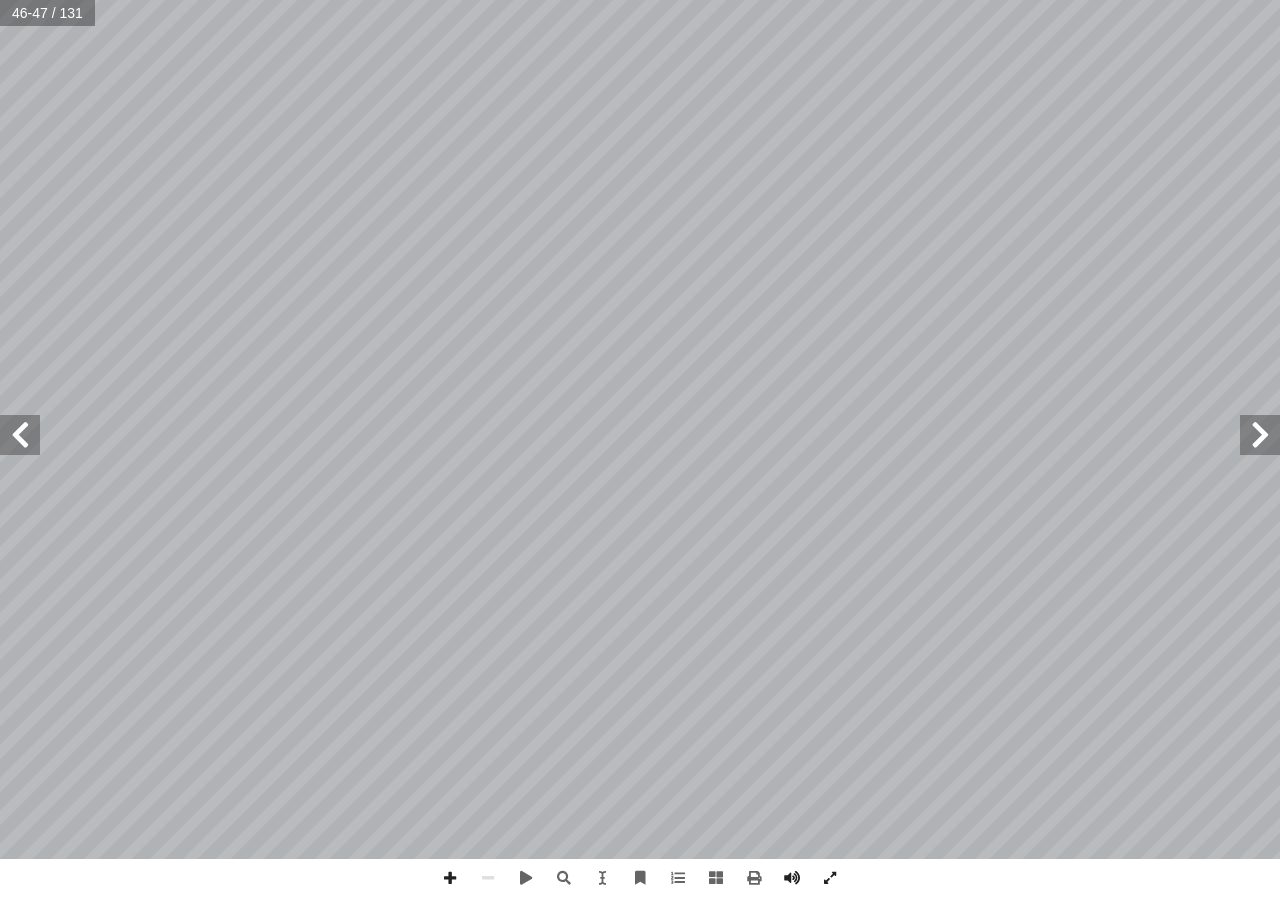 click at bounding box center (20, 435) 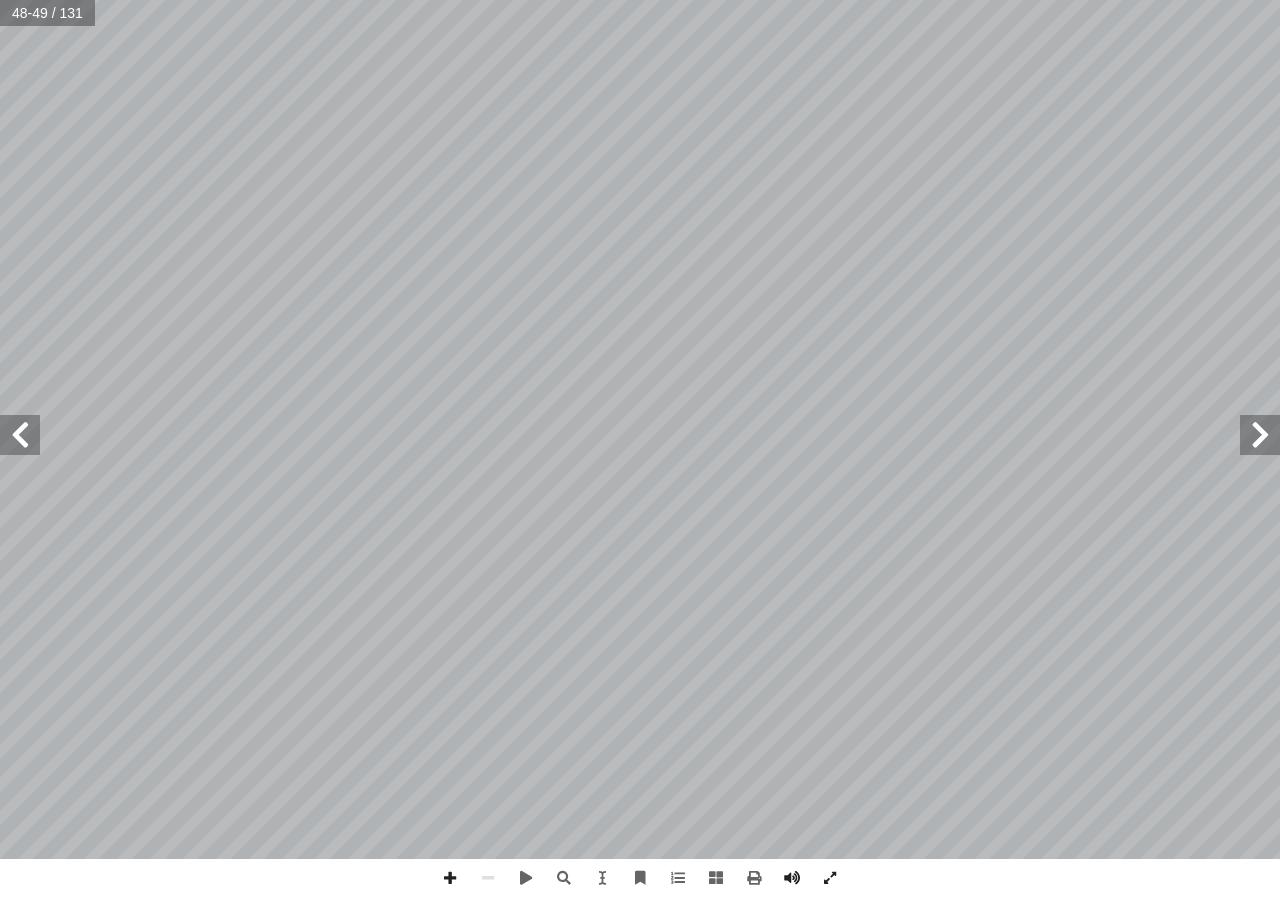 click at bounding box center (20, 435) 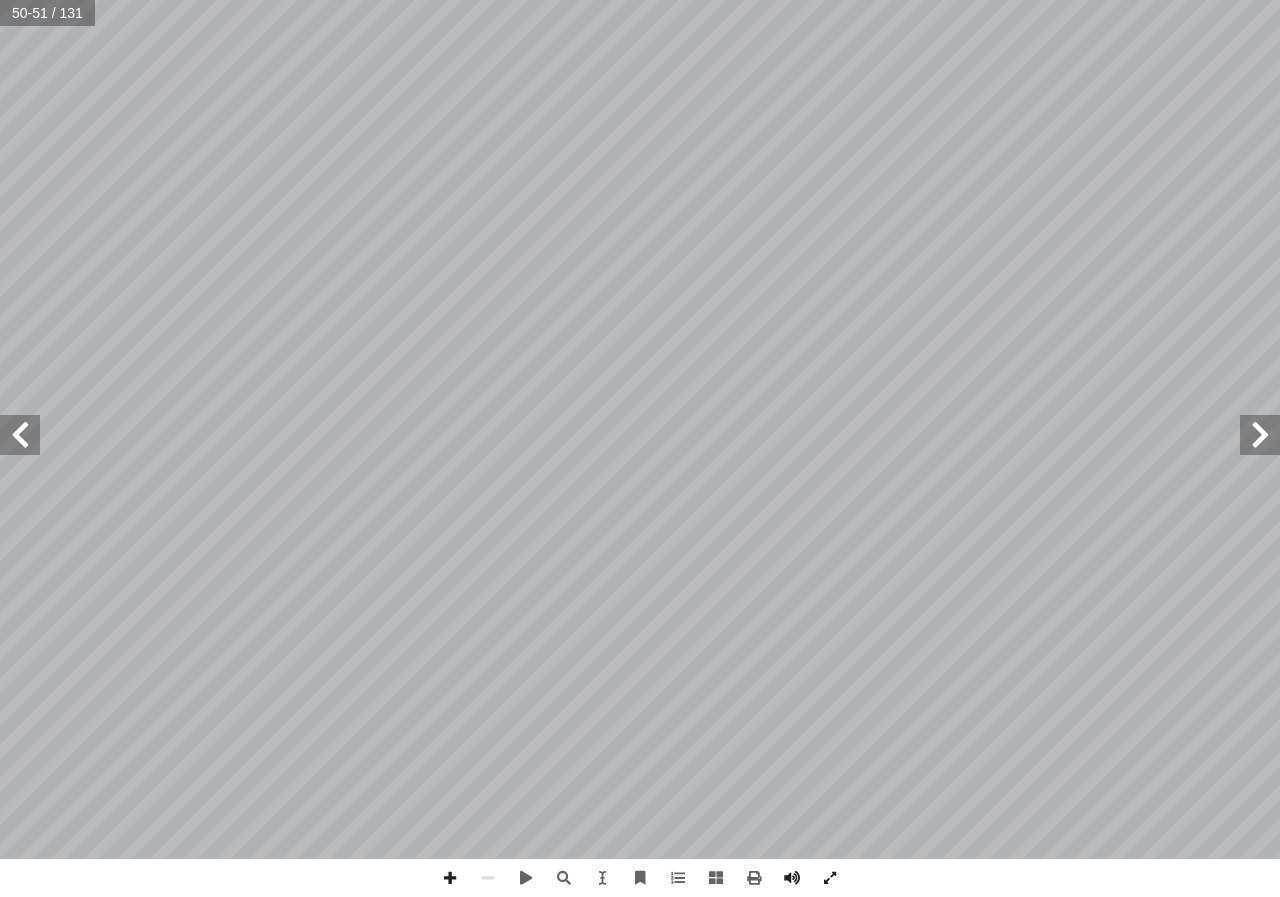 click at bounding box center (20, 435) 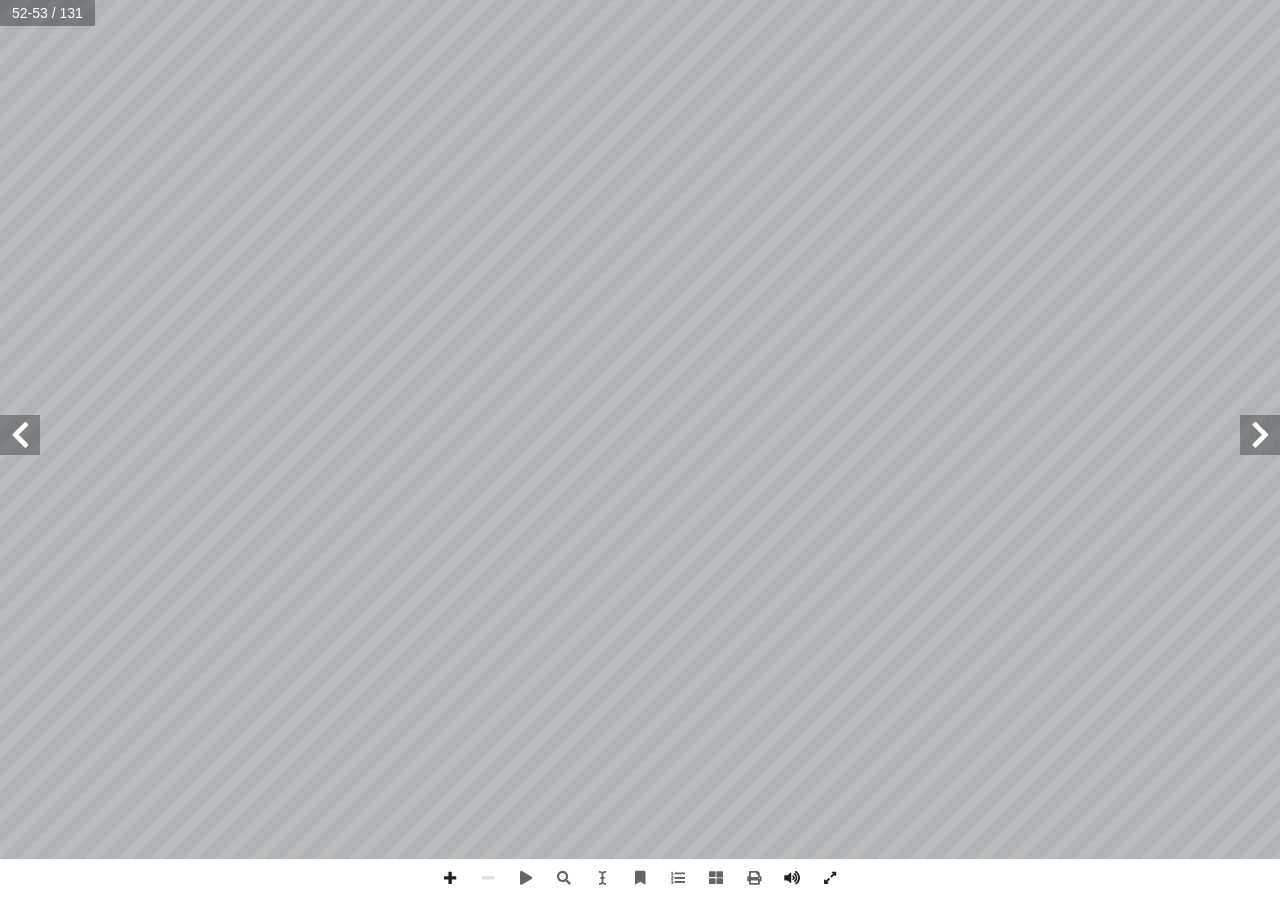 click at bounding box center [20, 435] 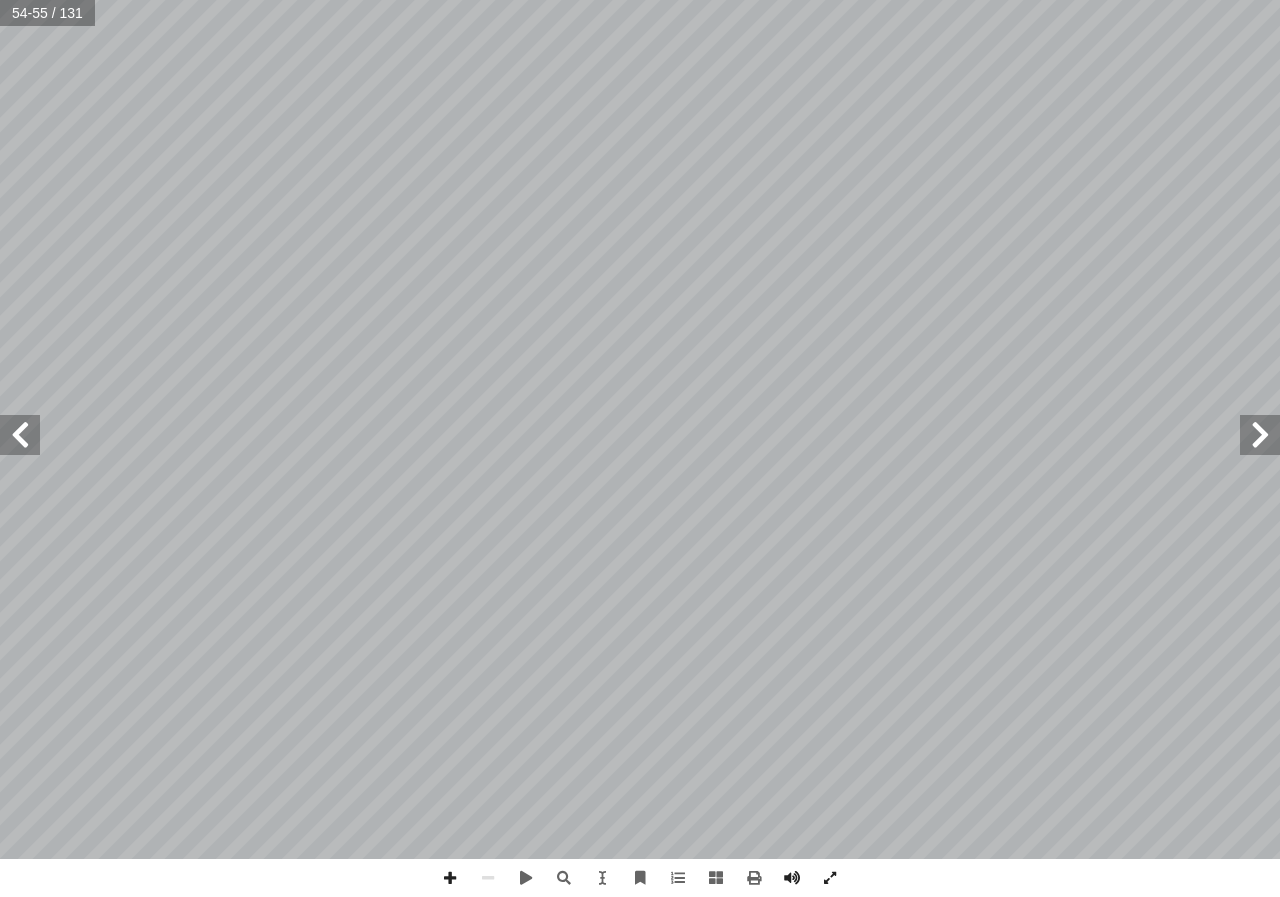 click at bounding box center (20, 435) 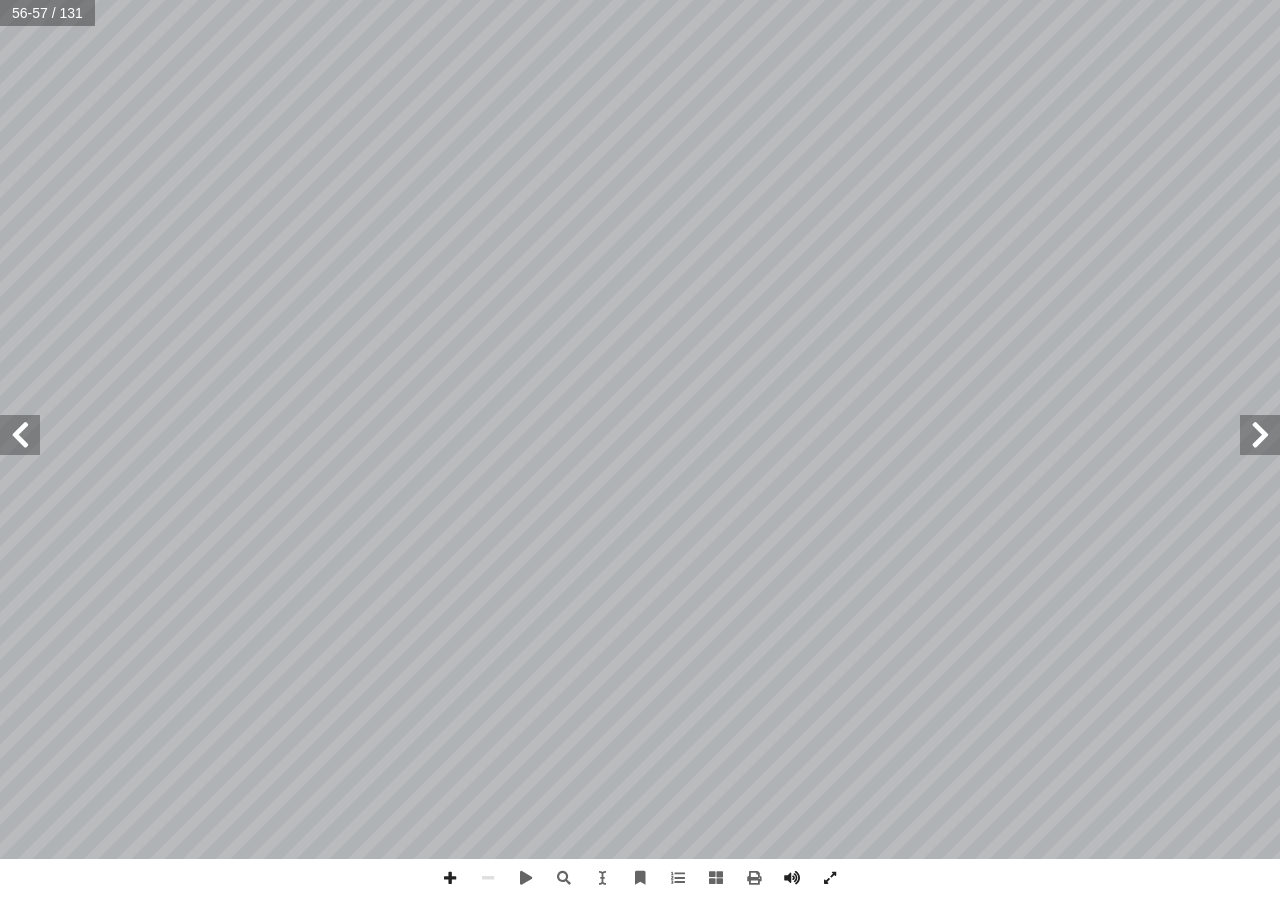 click at bounding box center (20, 435) 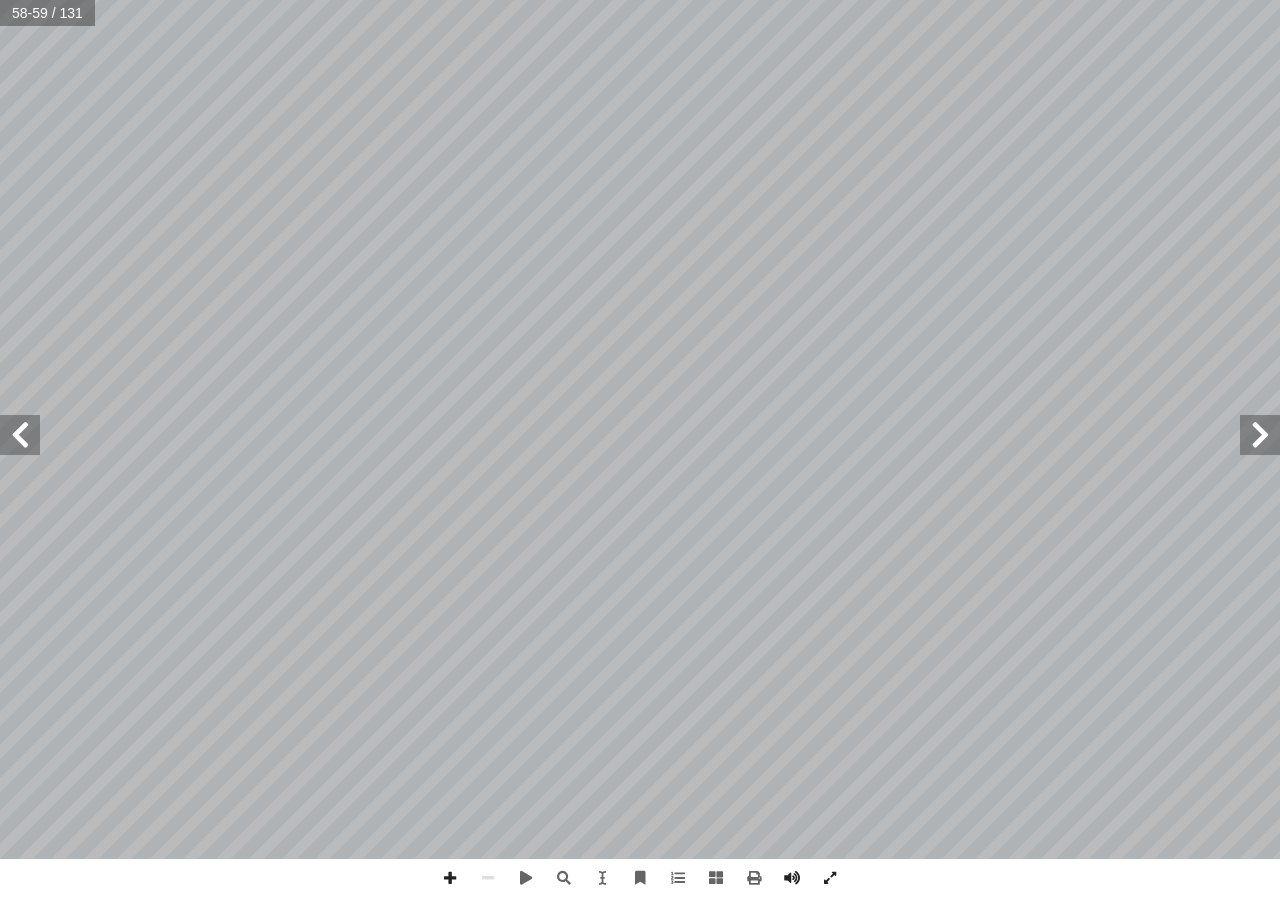 click at bounding box center [20, 435] 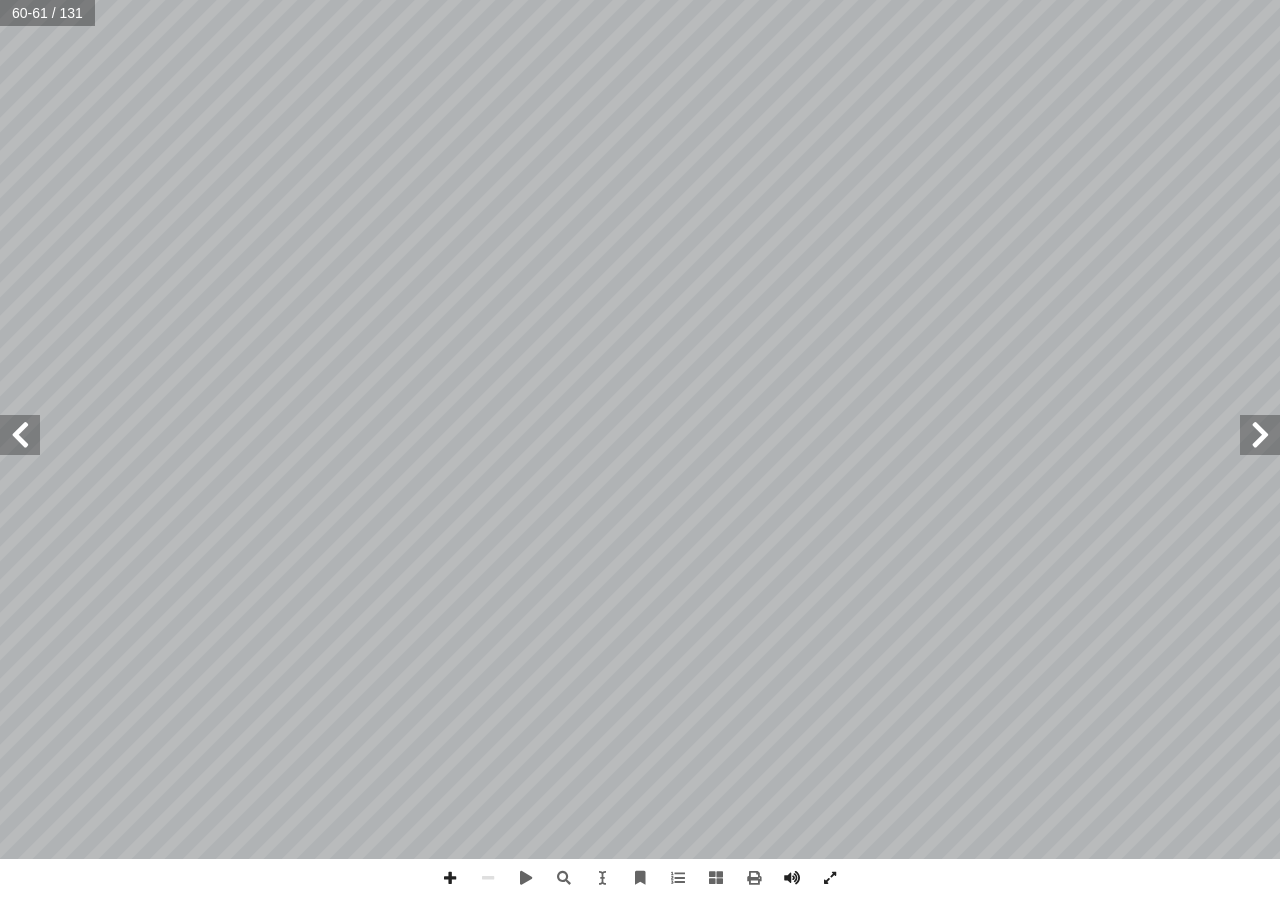 click at bounding box center (20, 435) 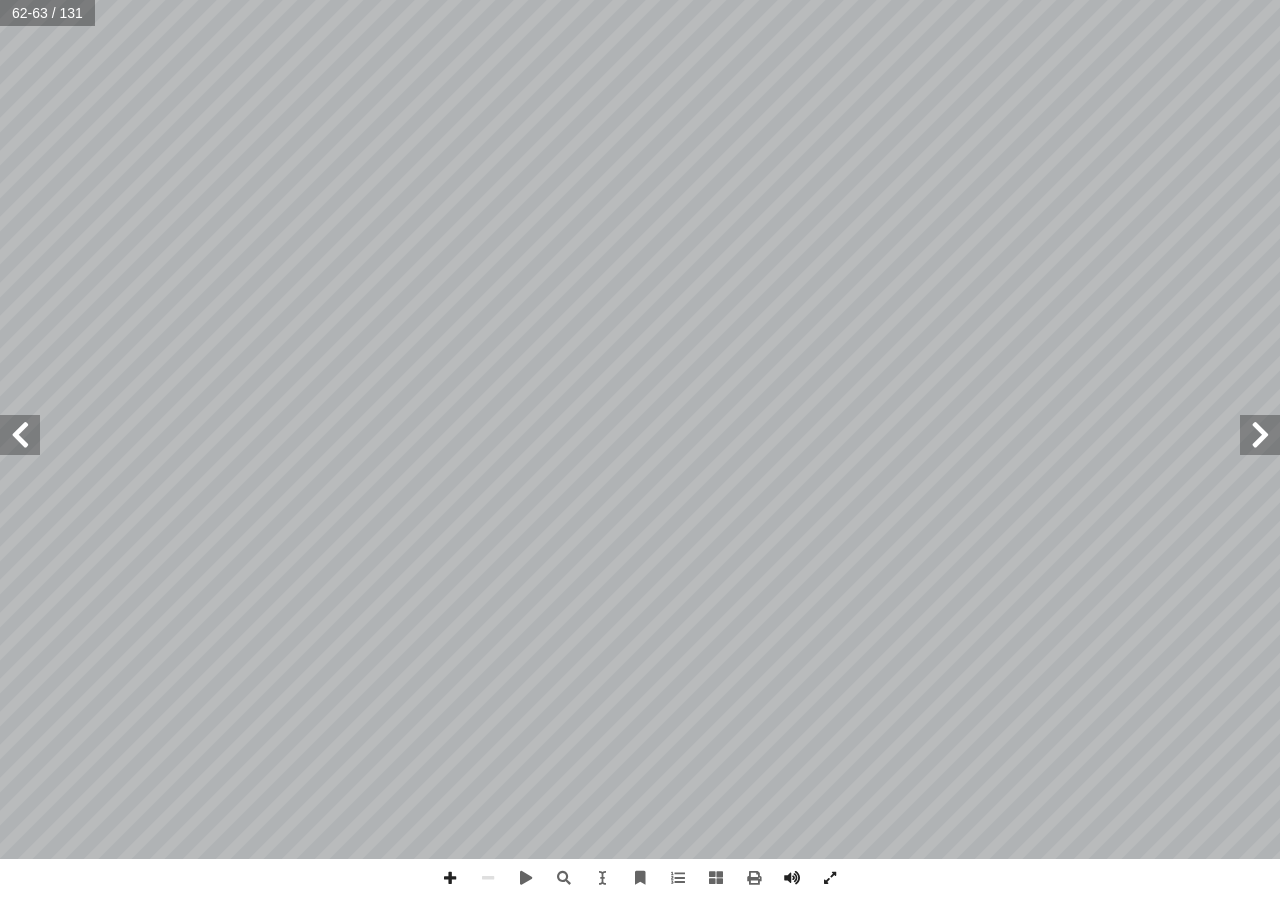 click at bounding box center (20, 435) 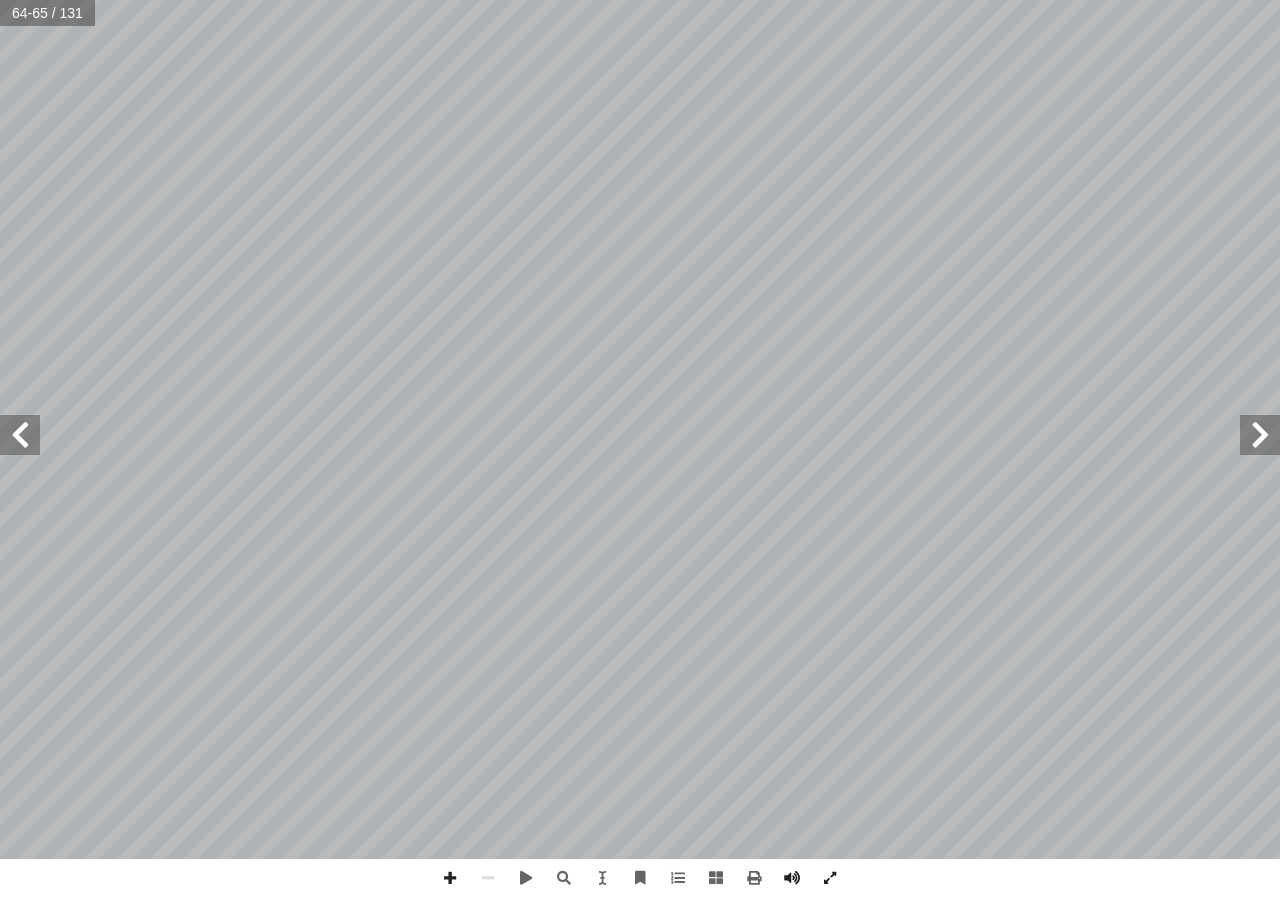 click at bounding box center [20, 435] 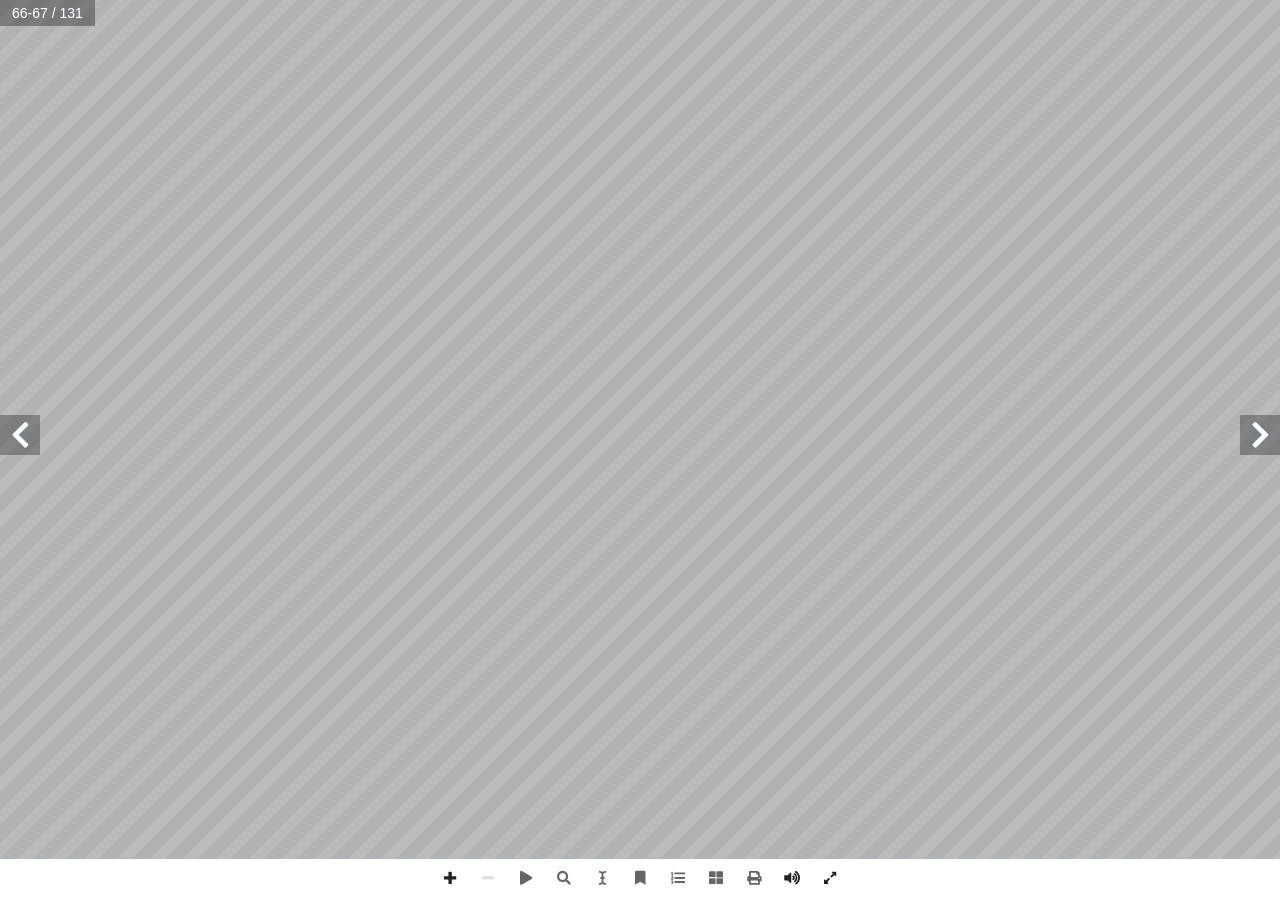 click at bounding box center (20, 435) 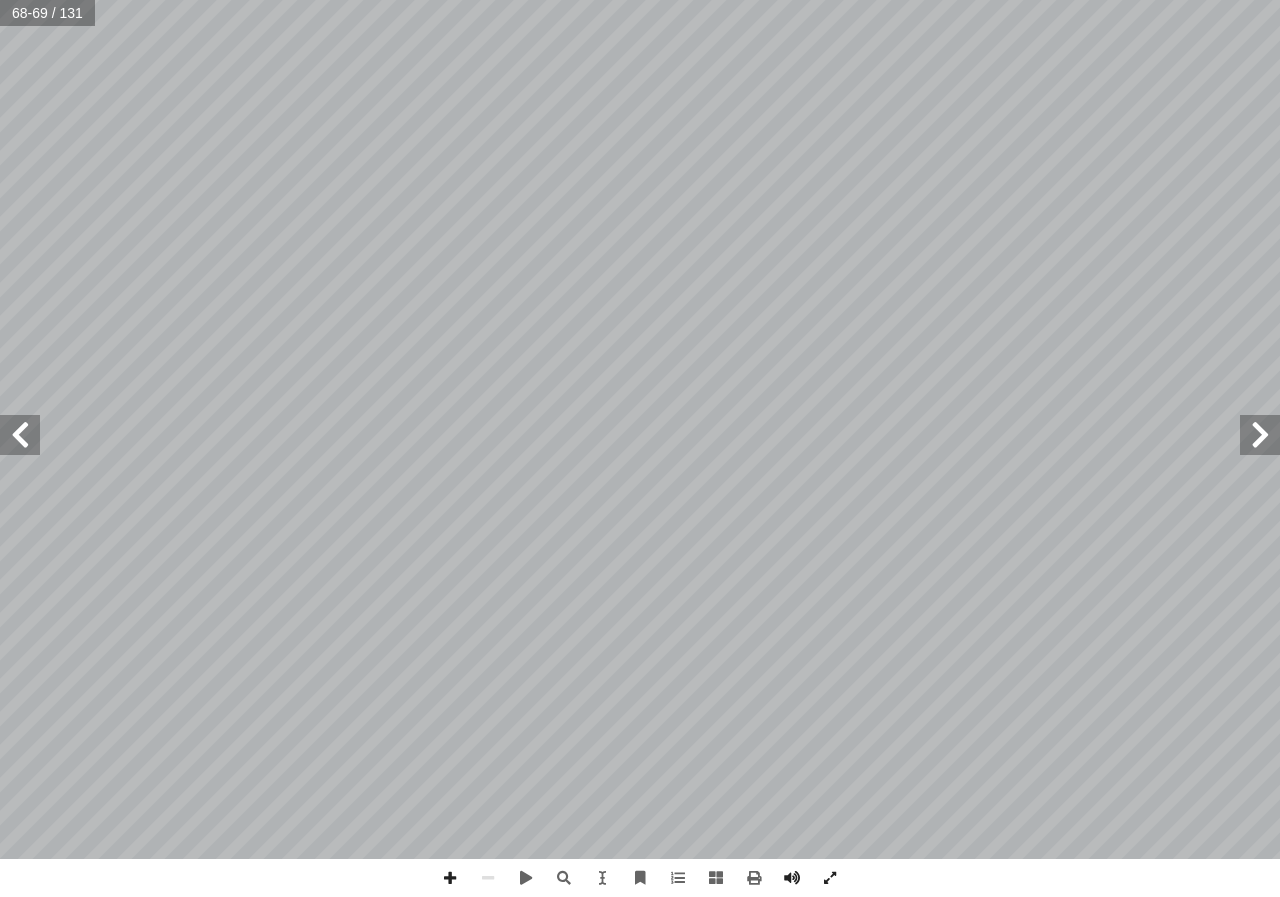 click at bounding box center (20, 435) 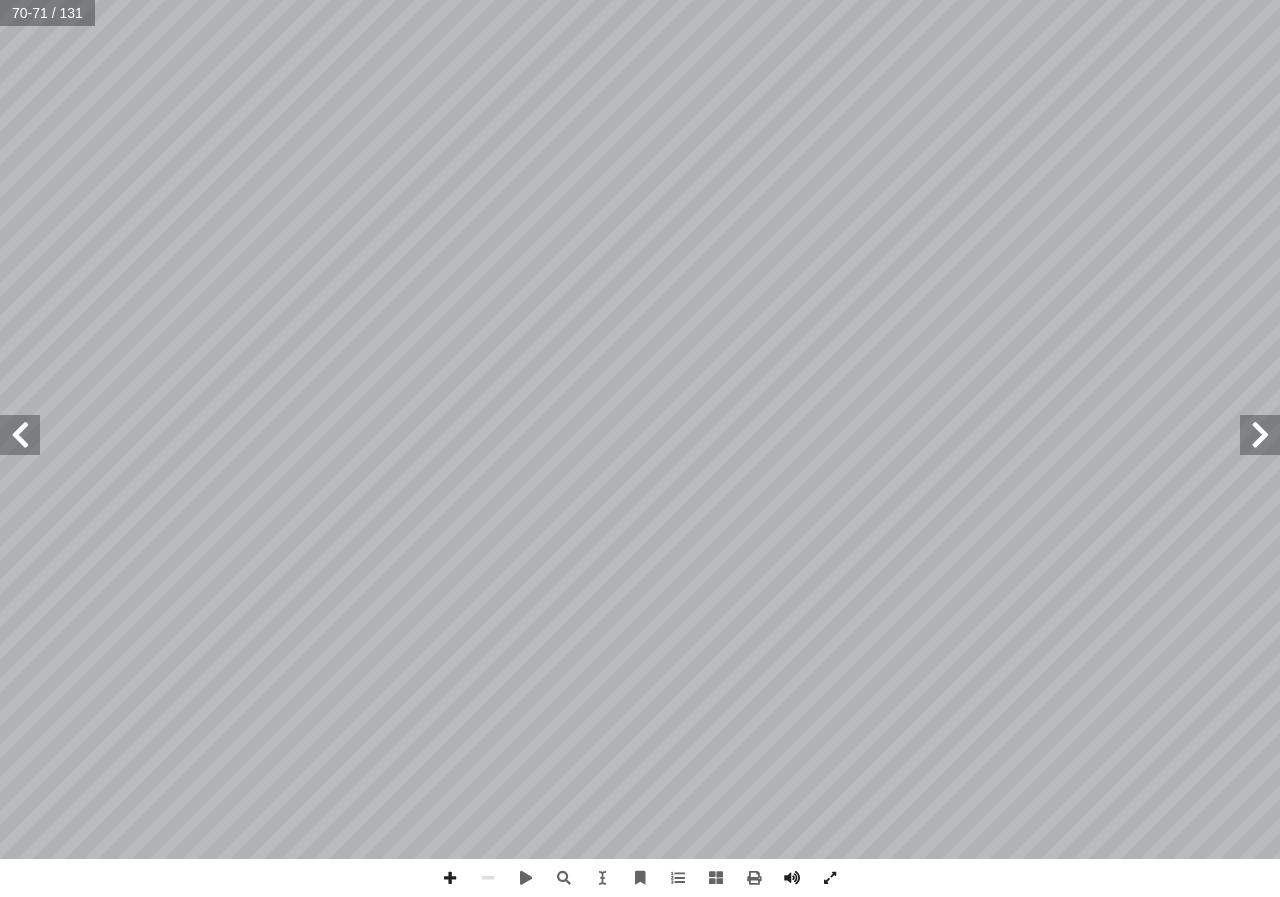 click at bounding box center (20, 435) 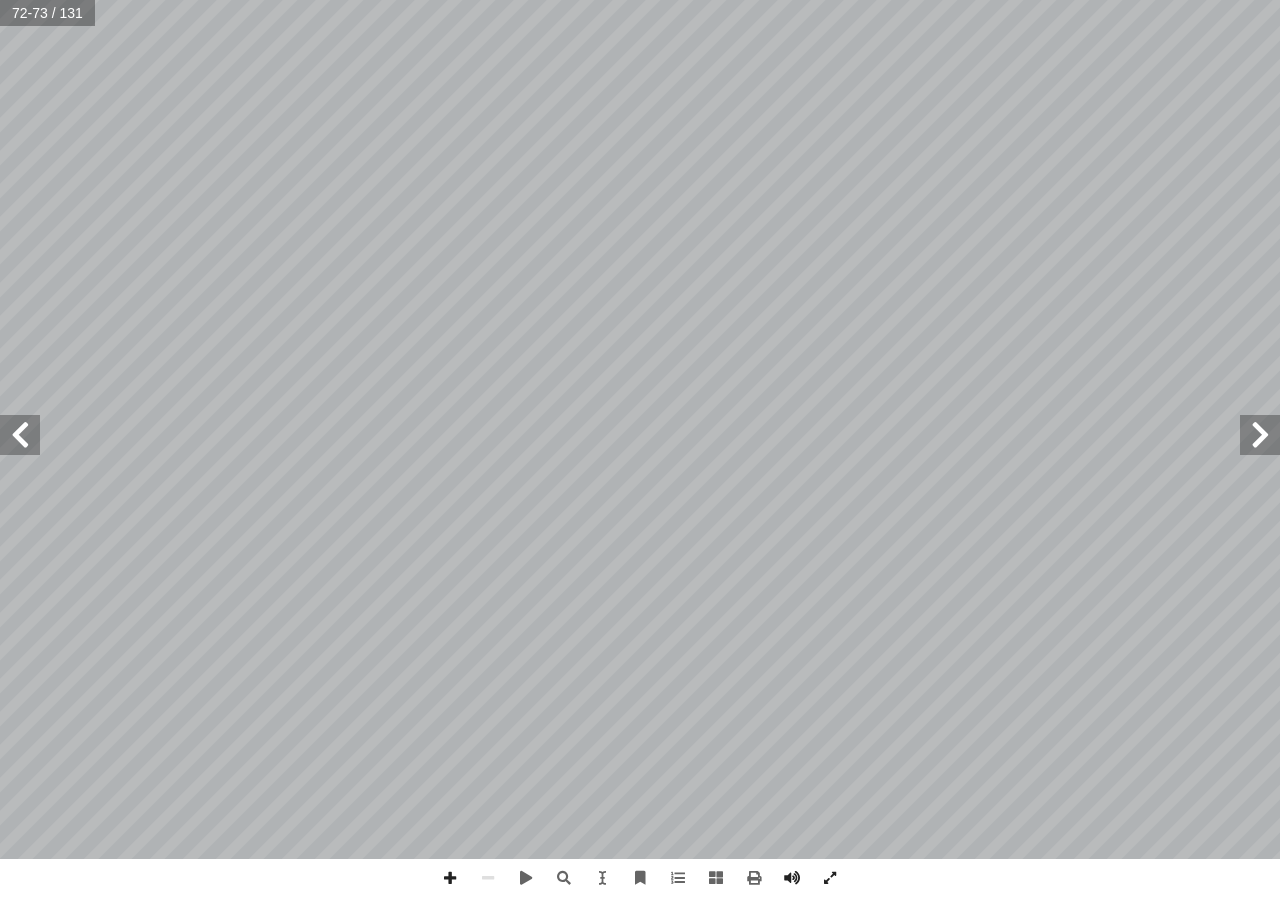 click at bounding box center [20, 435] 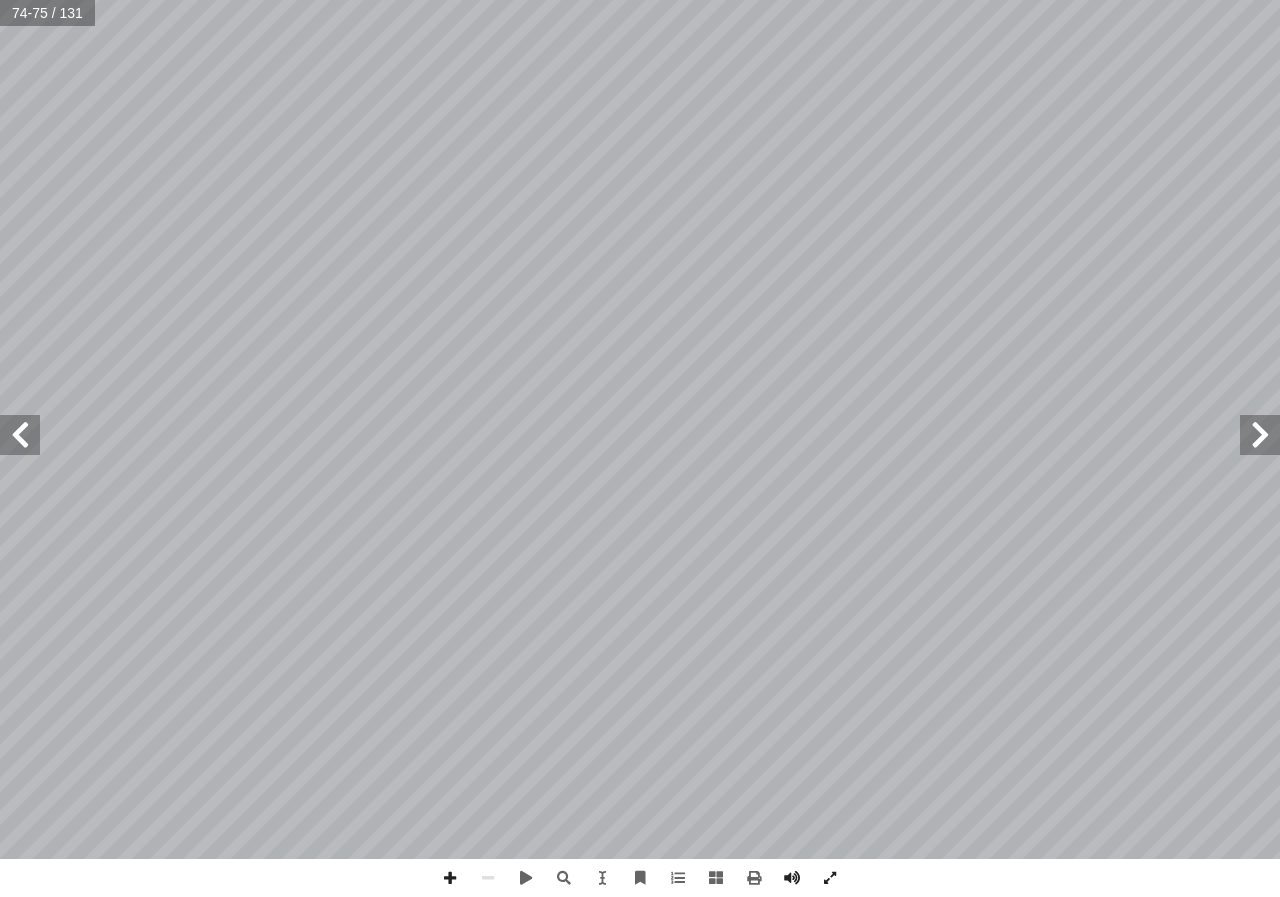 click at bounding box center (20, 435) 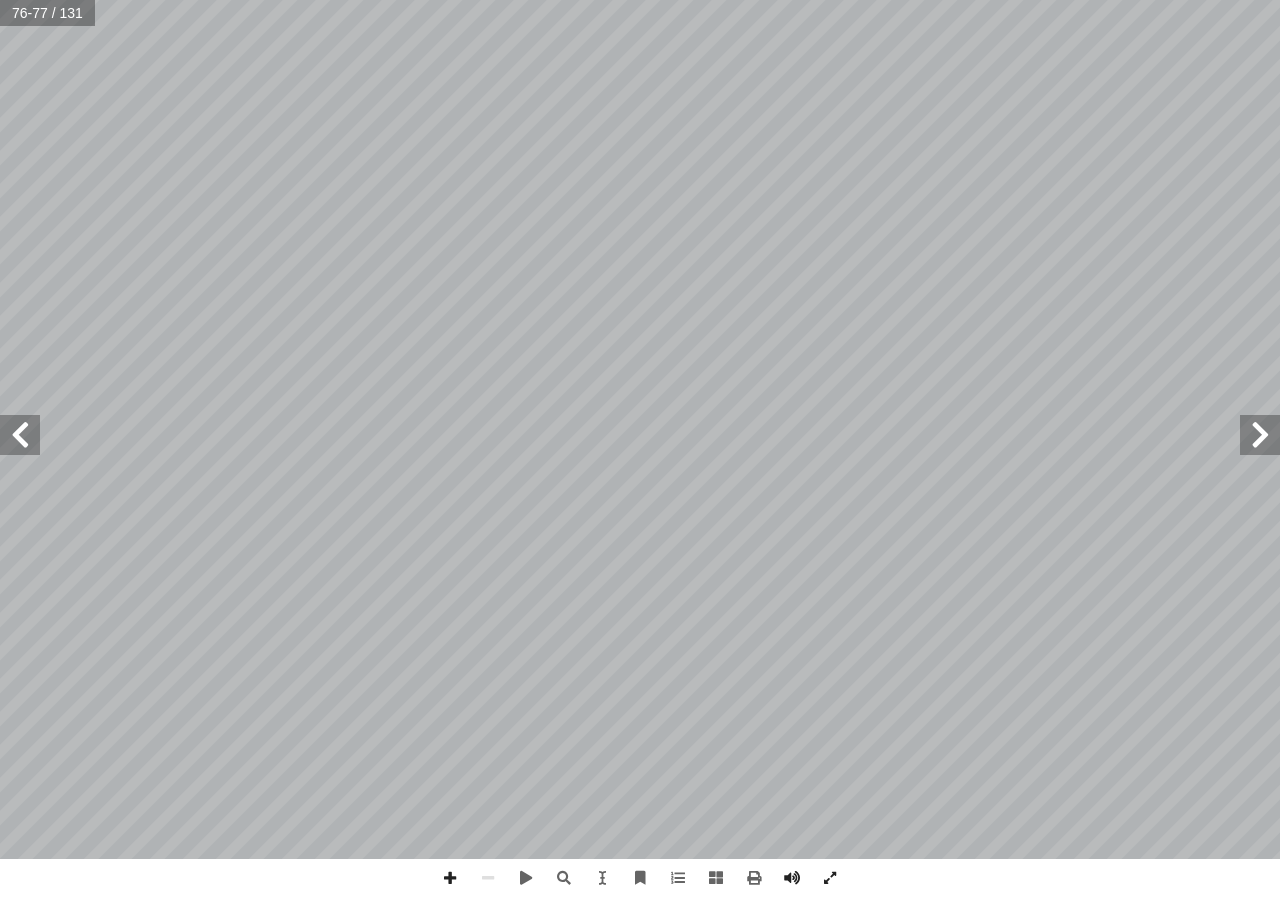 click at bounding box center [20, 435] 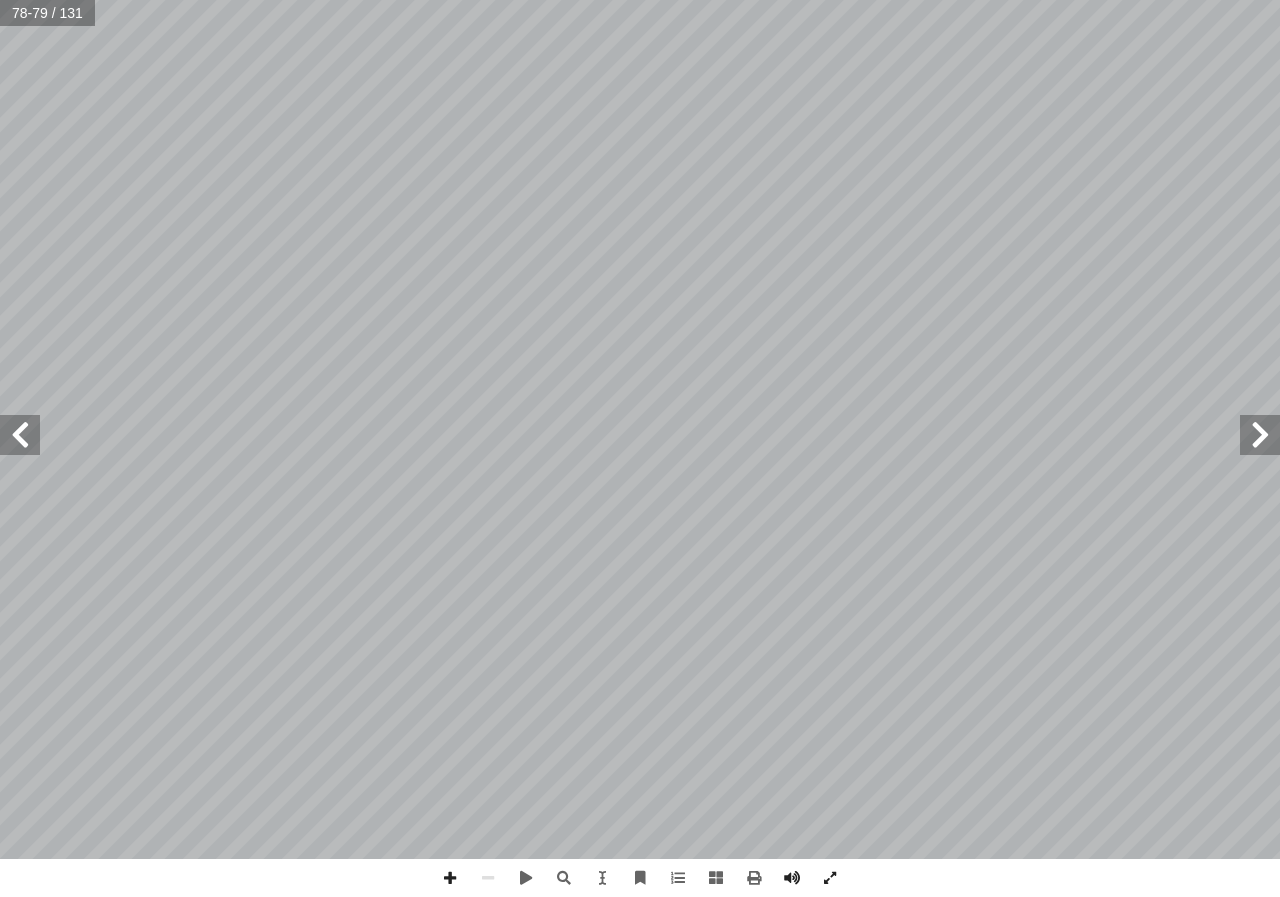 click at bounding box center (20, 435) 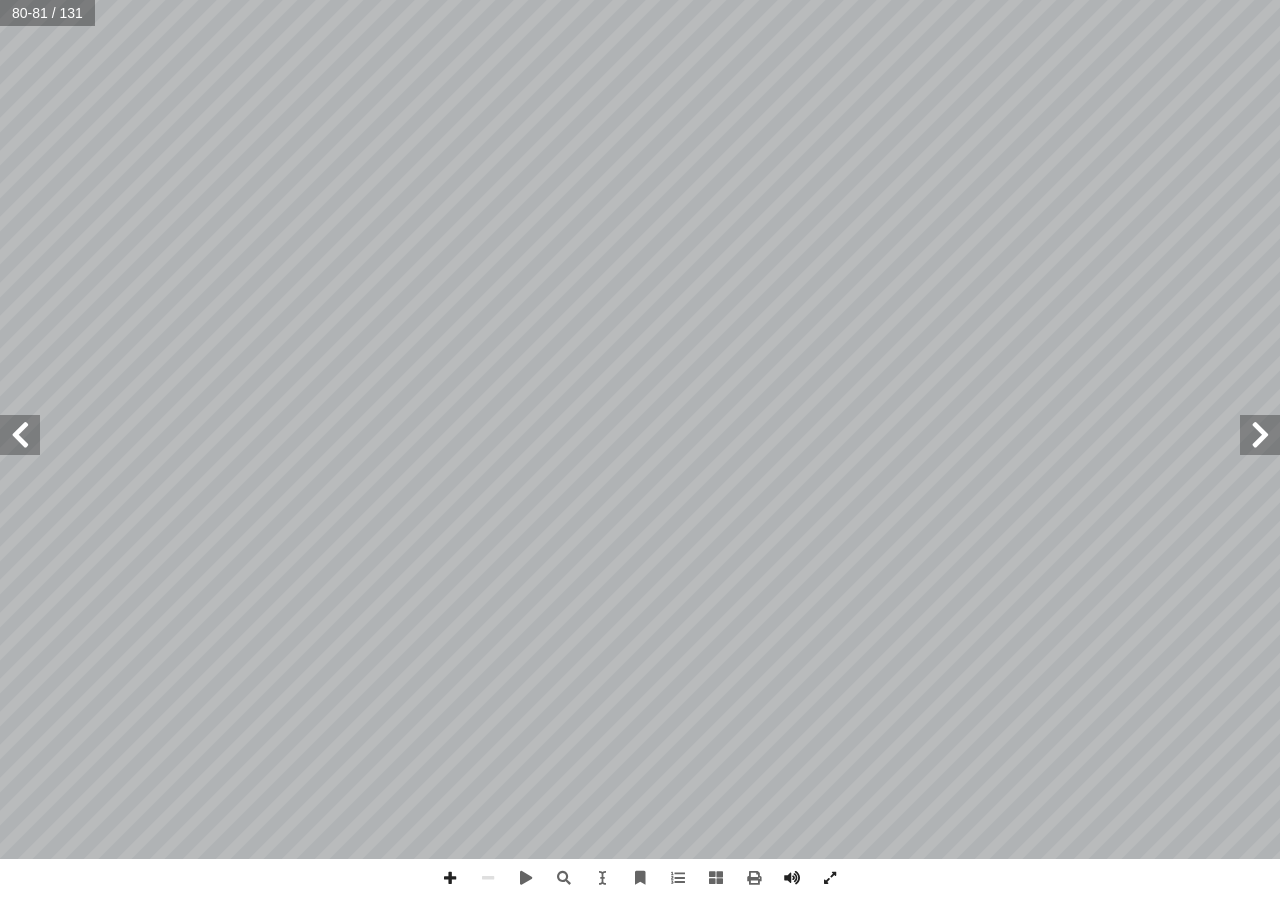 click at bounding box center (20, 435) 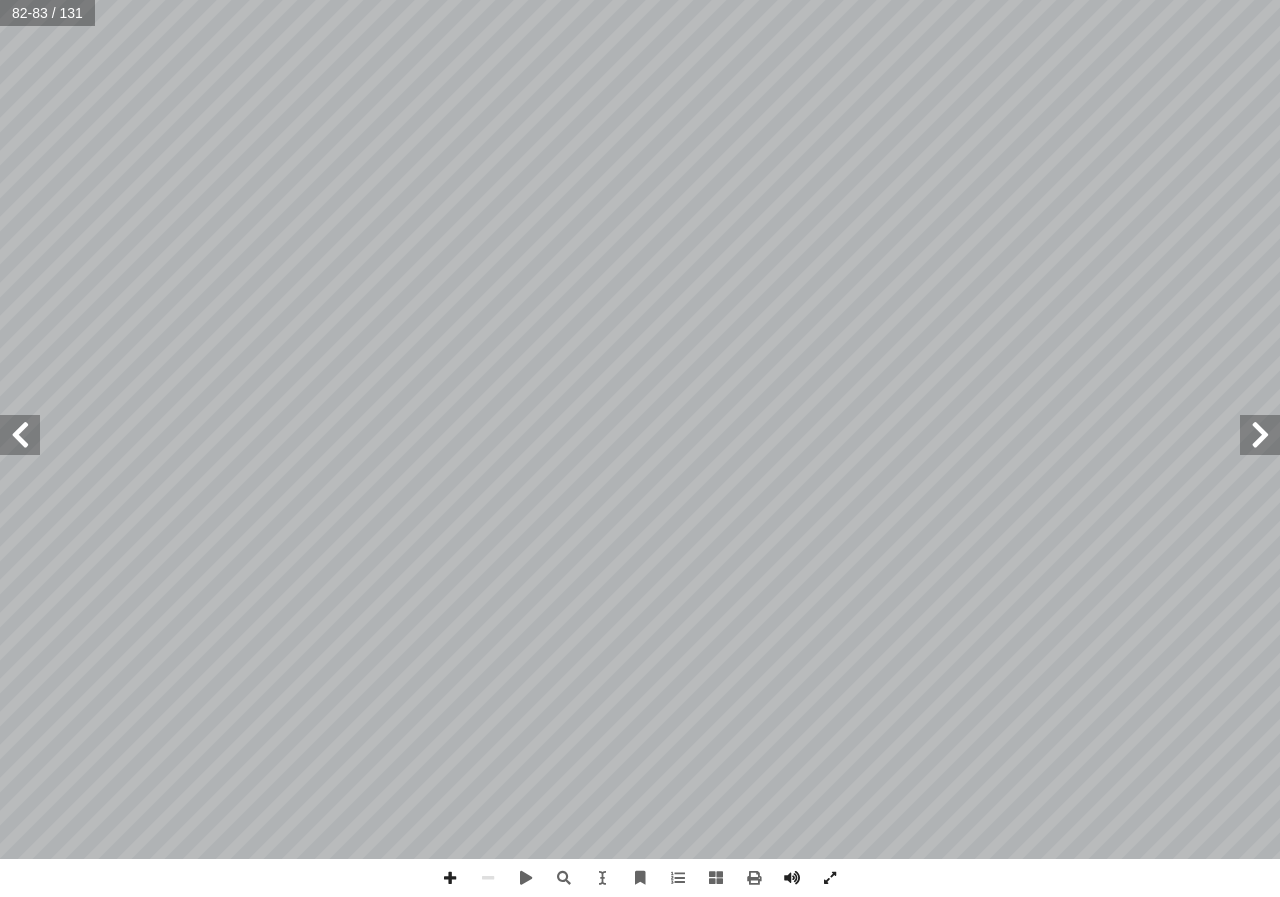 click at bounding box center [20, 435] 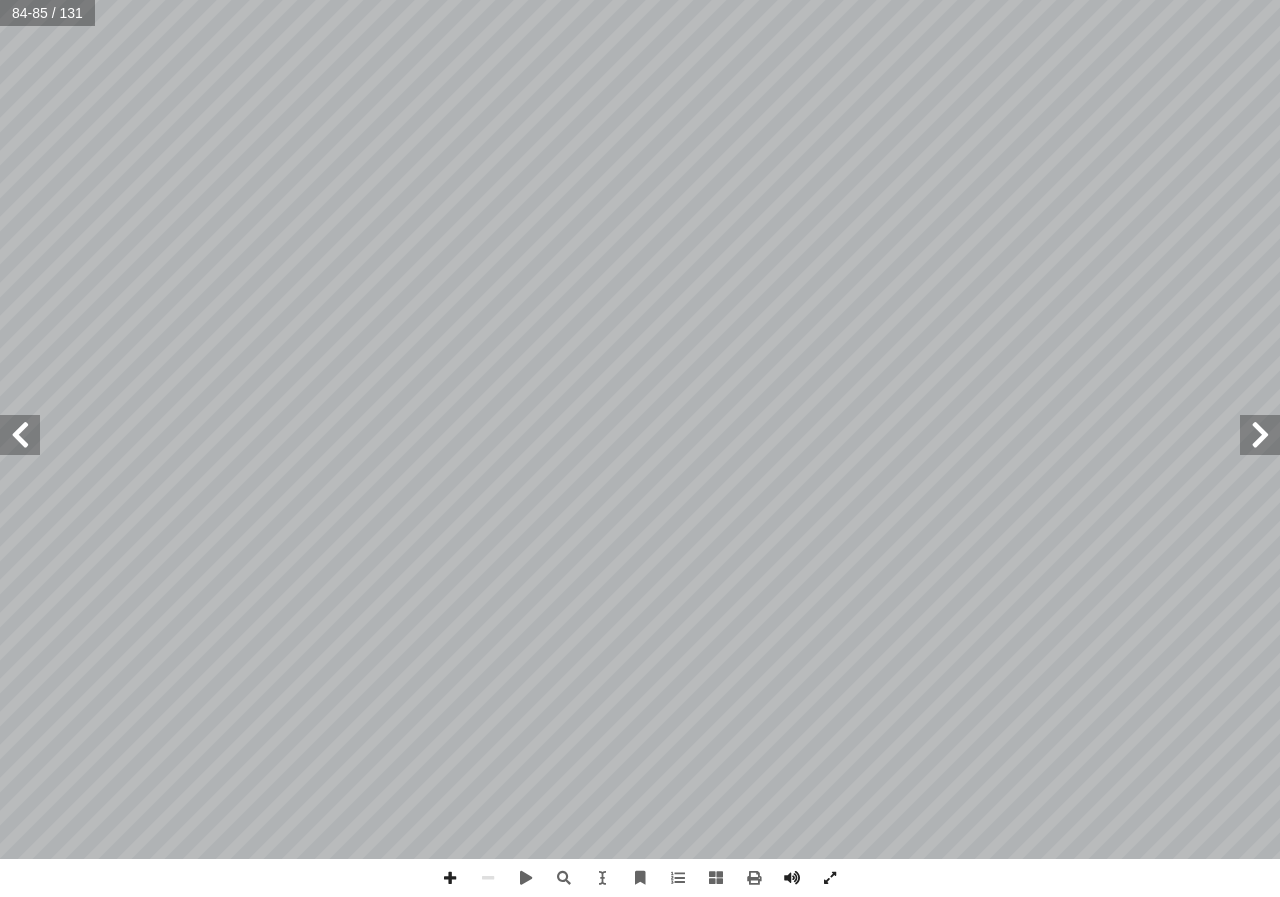 click at bounding box center [20, 435] 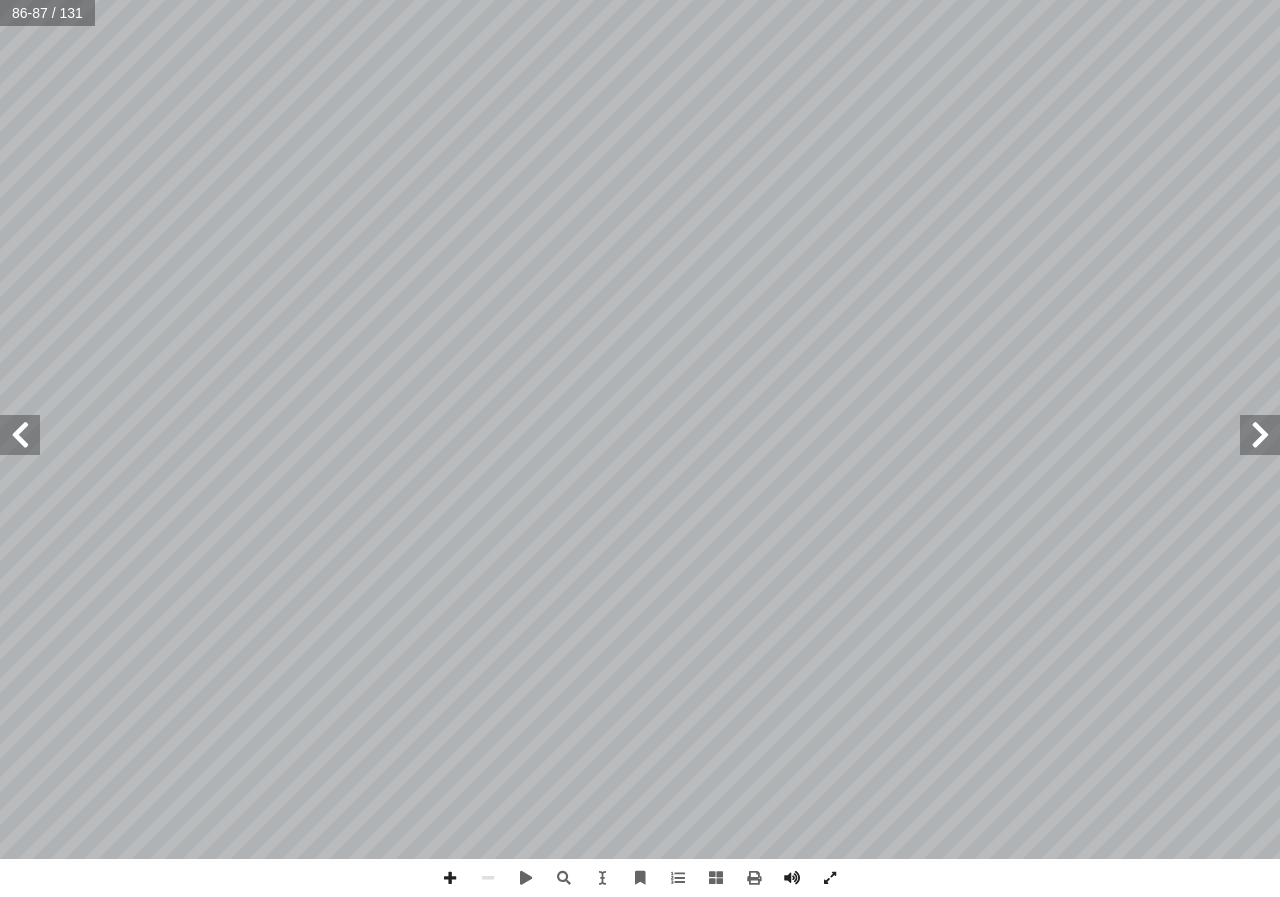 click at bounding box center [20, 435] 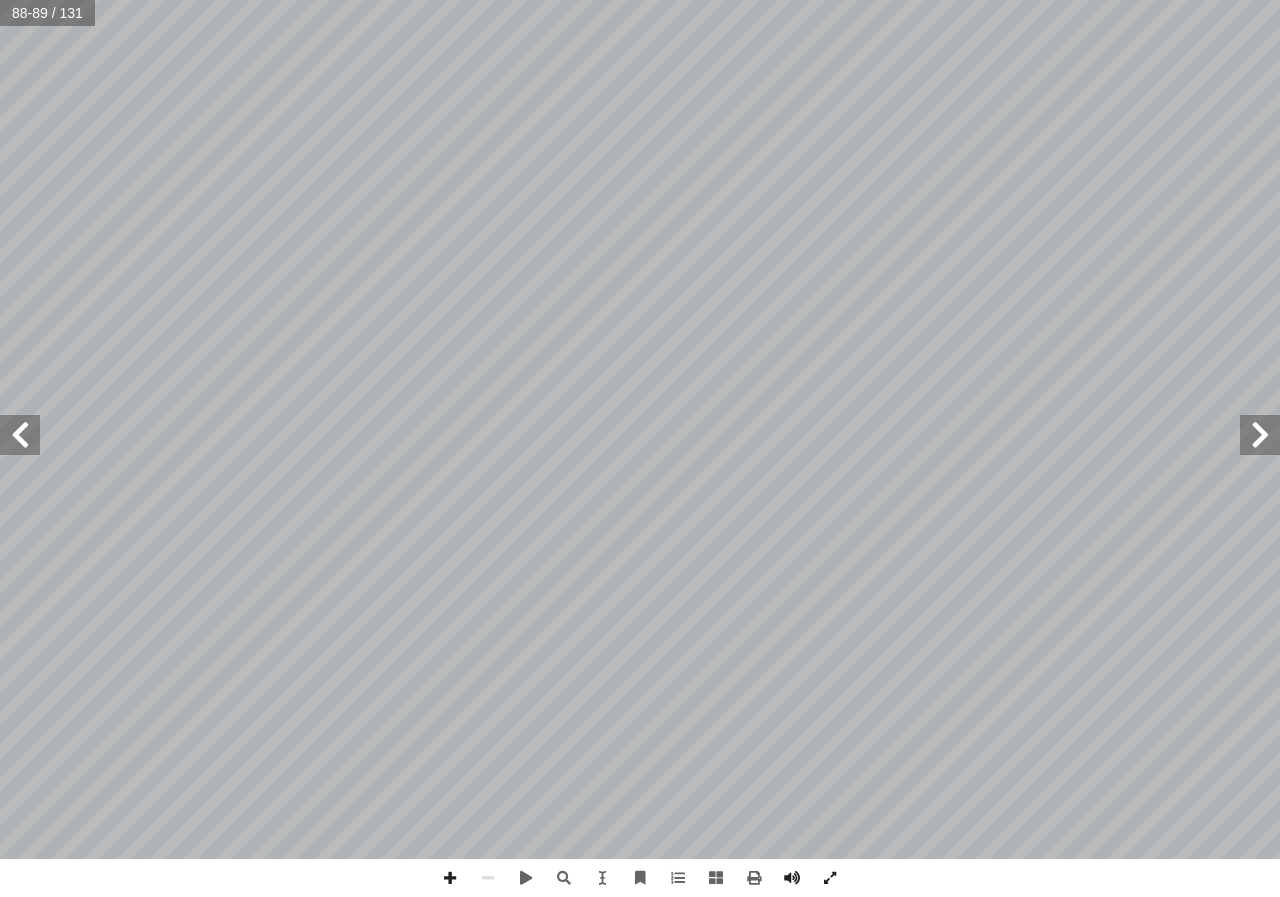 click at bounding box center [20, 435] 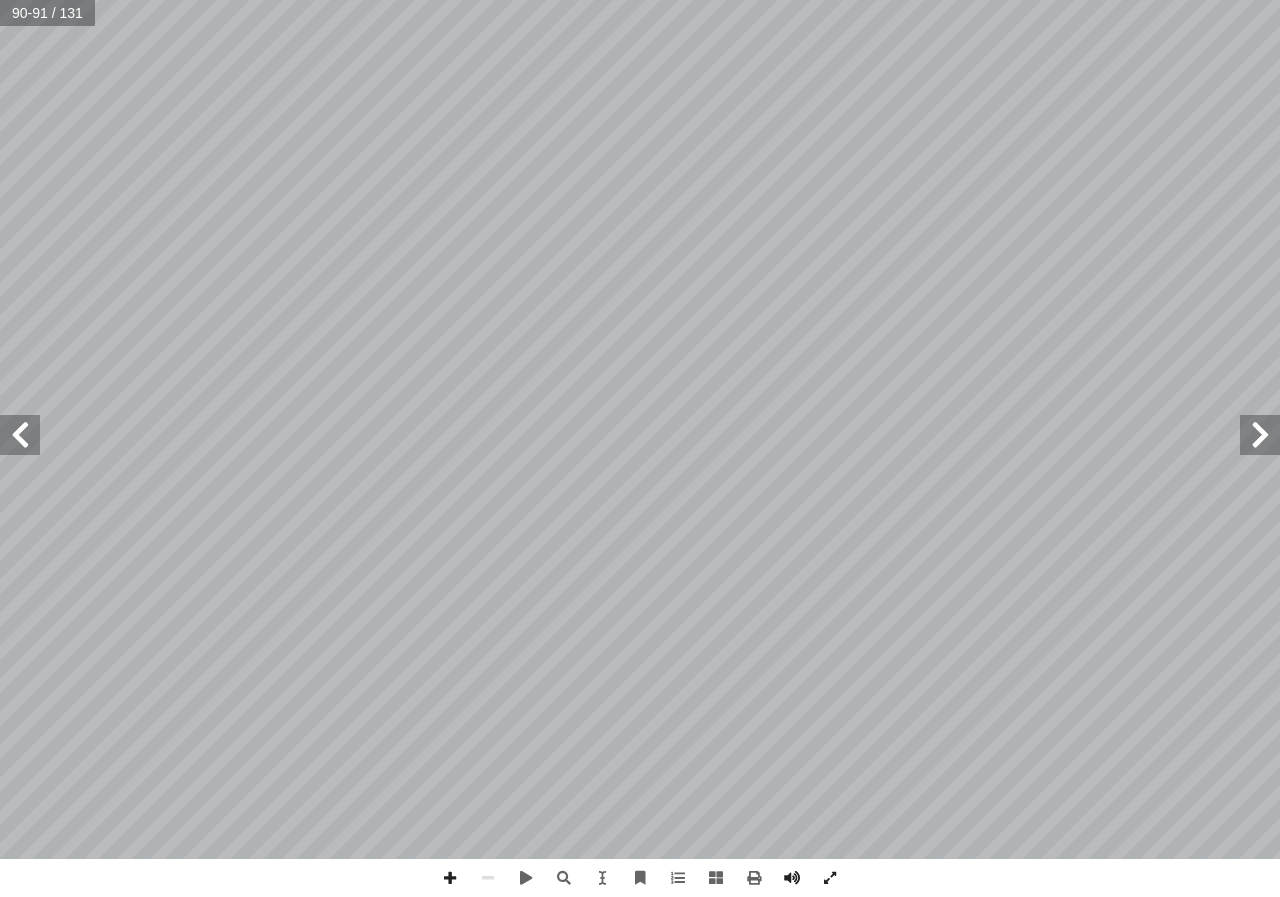 click at bounding box center [20, 435] 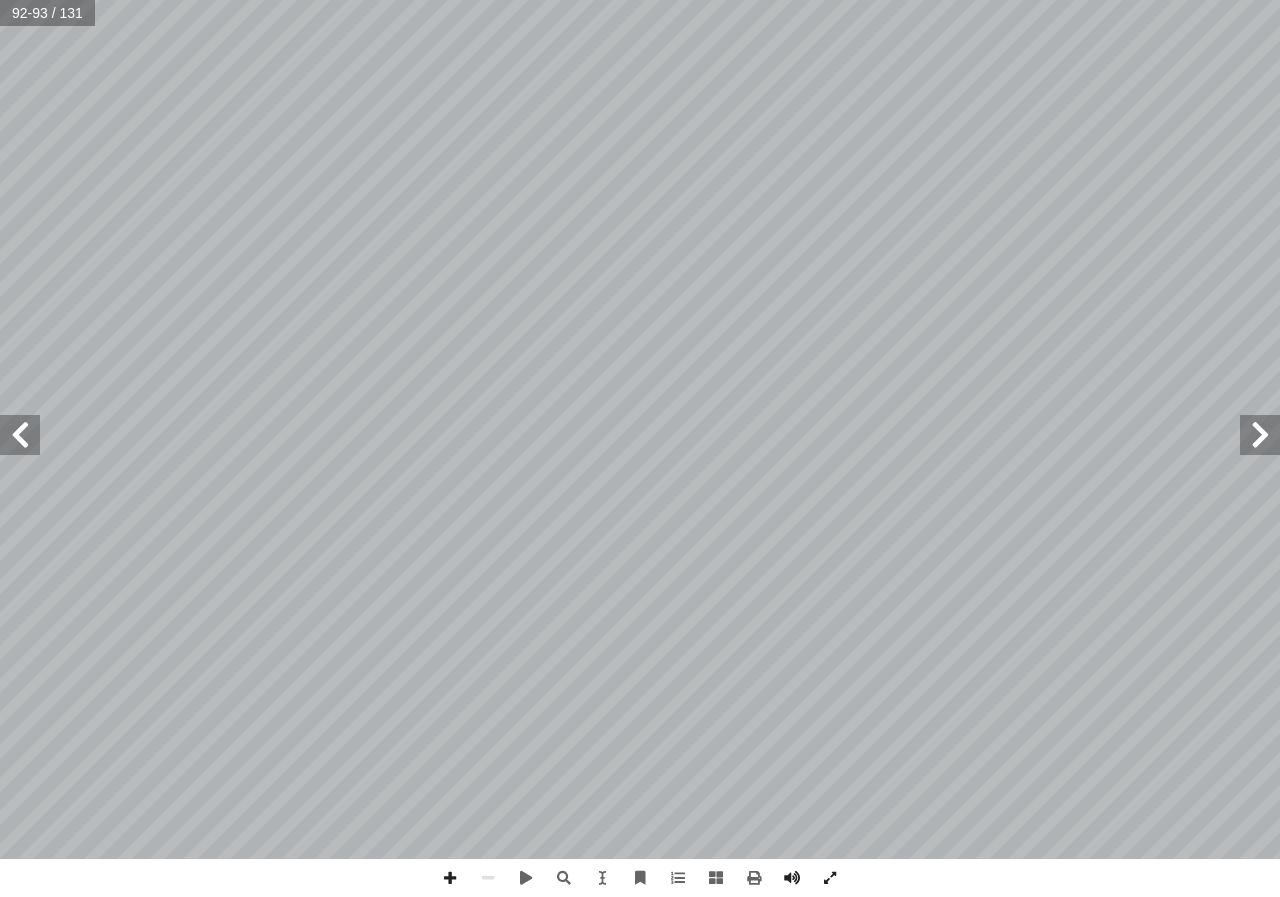 click at bounding box center (1260, 435) 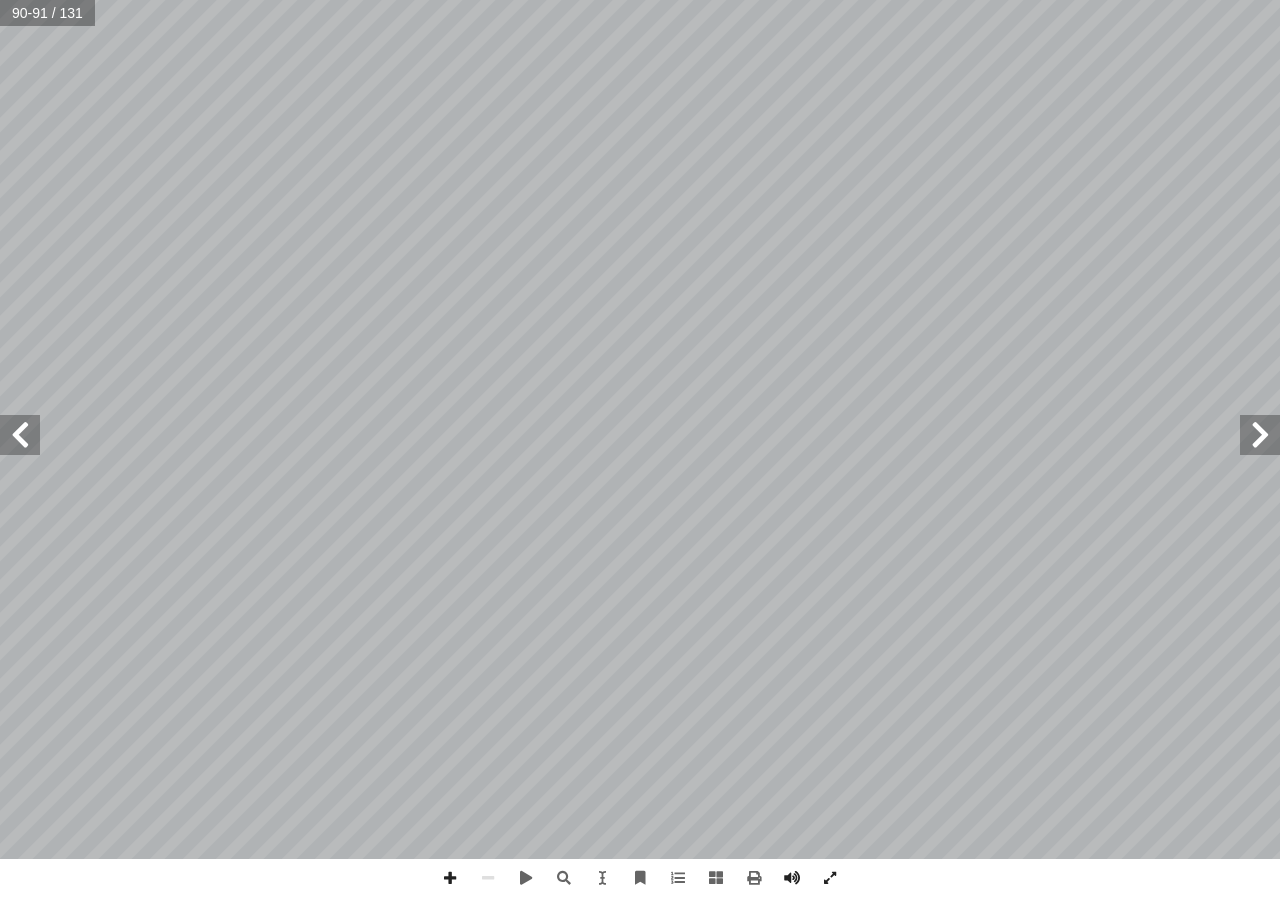 click at bounding box center [20, 435] 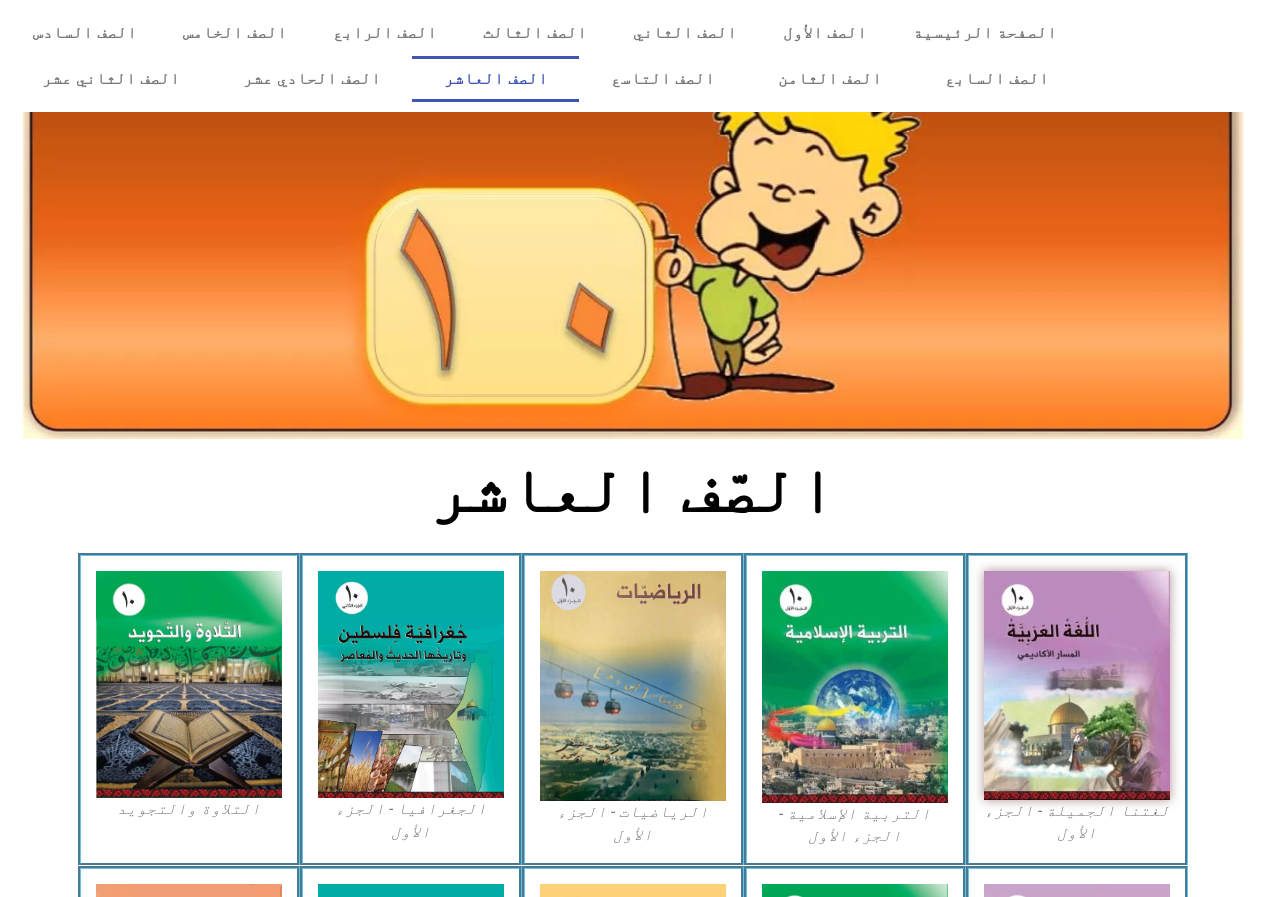 scroll, scrollTop: 0, scrollLeft: 0, axis: both 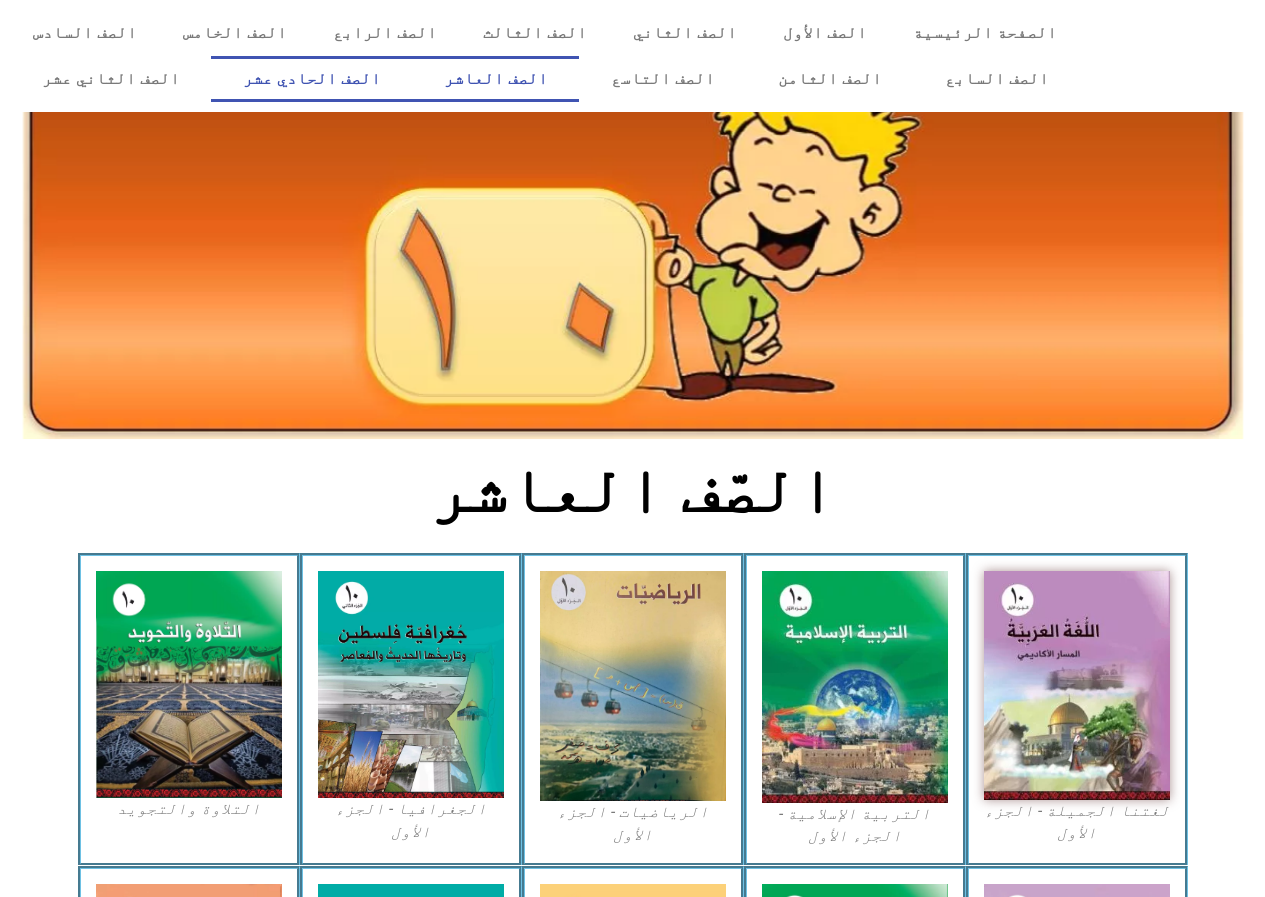 click on "الصف الحادي عشر" 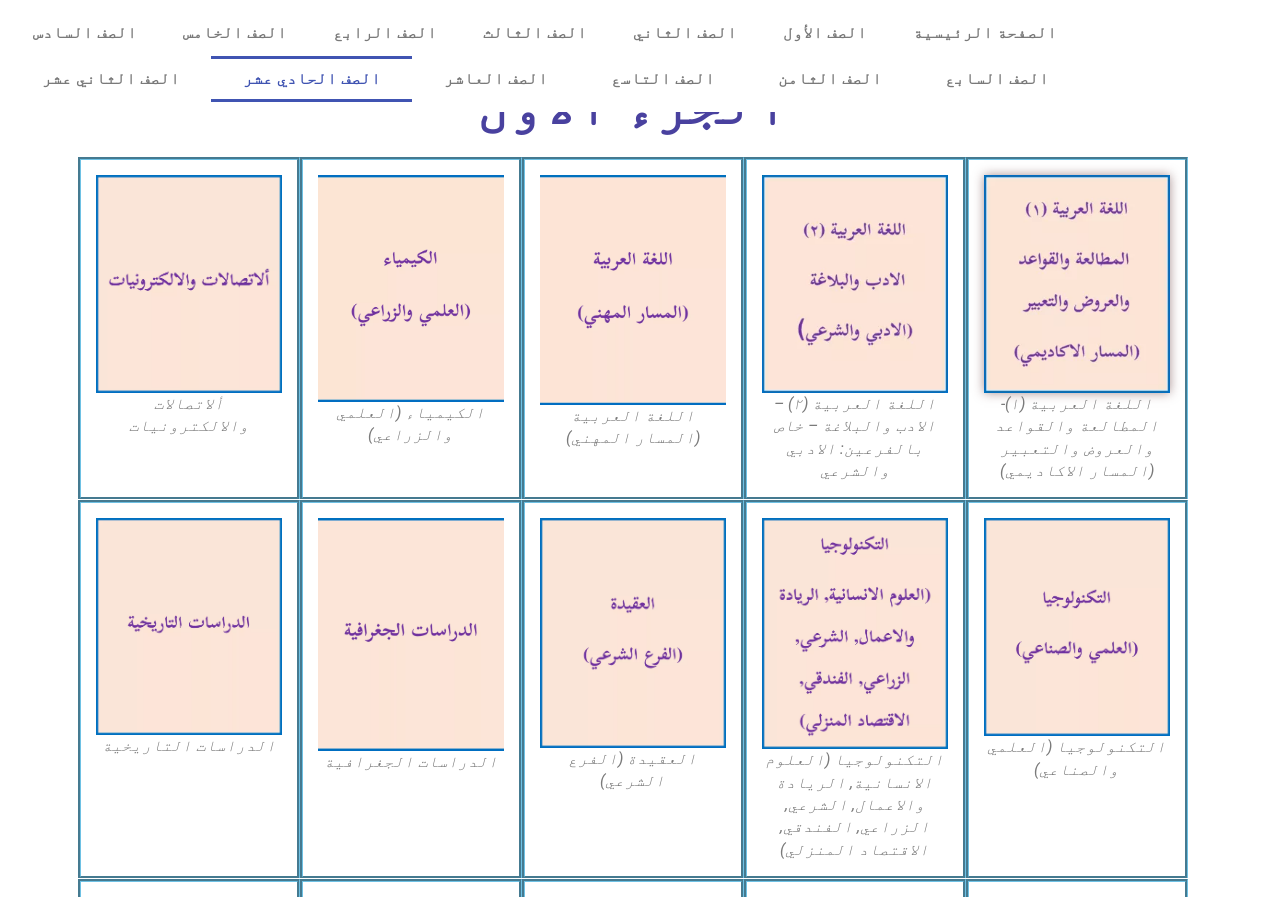 scroll, scrollTop: 500, scrollLeft: 0, axis: vertical 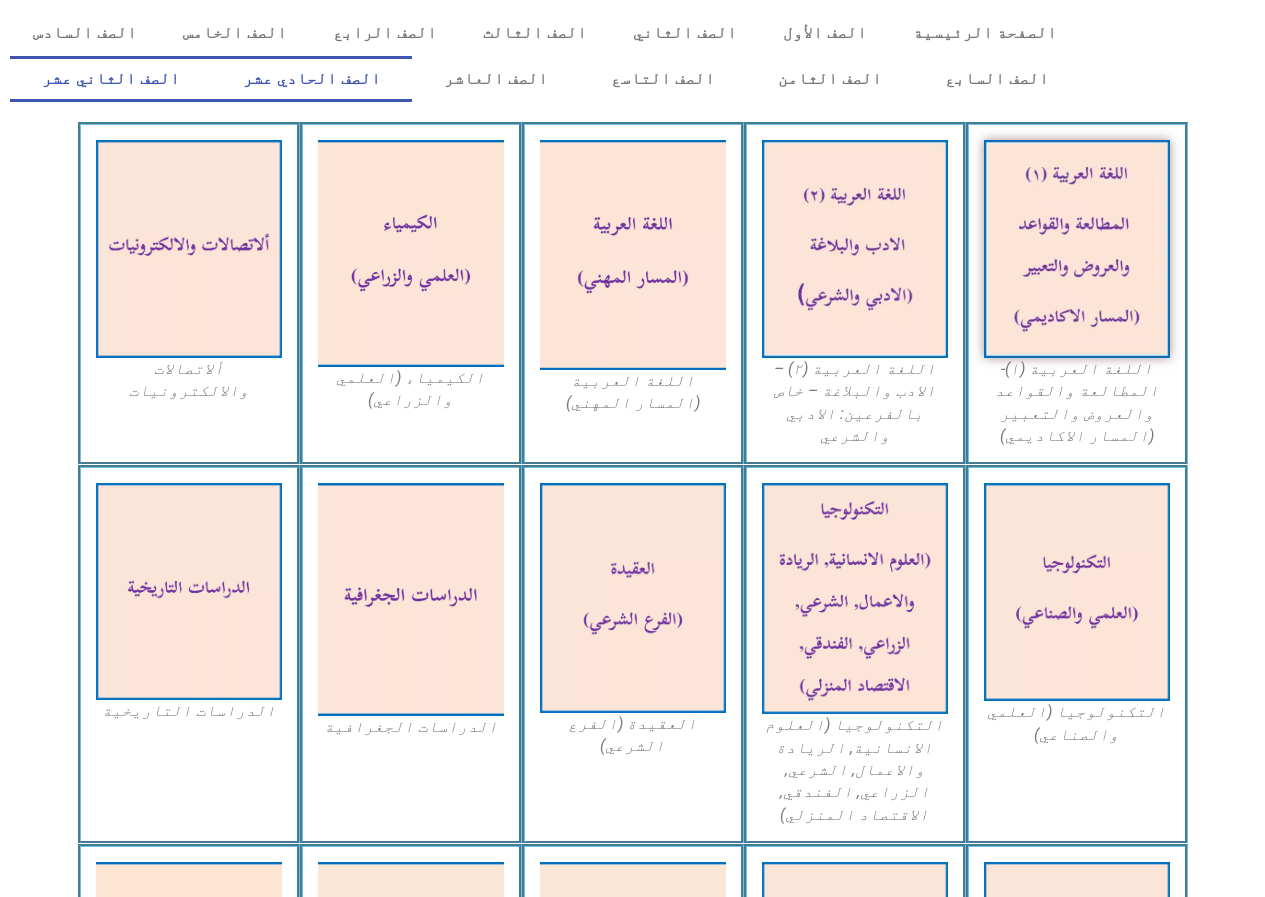 click on "الصف الثاني عشر" 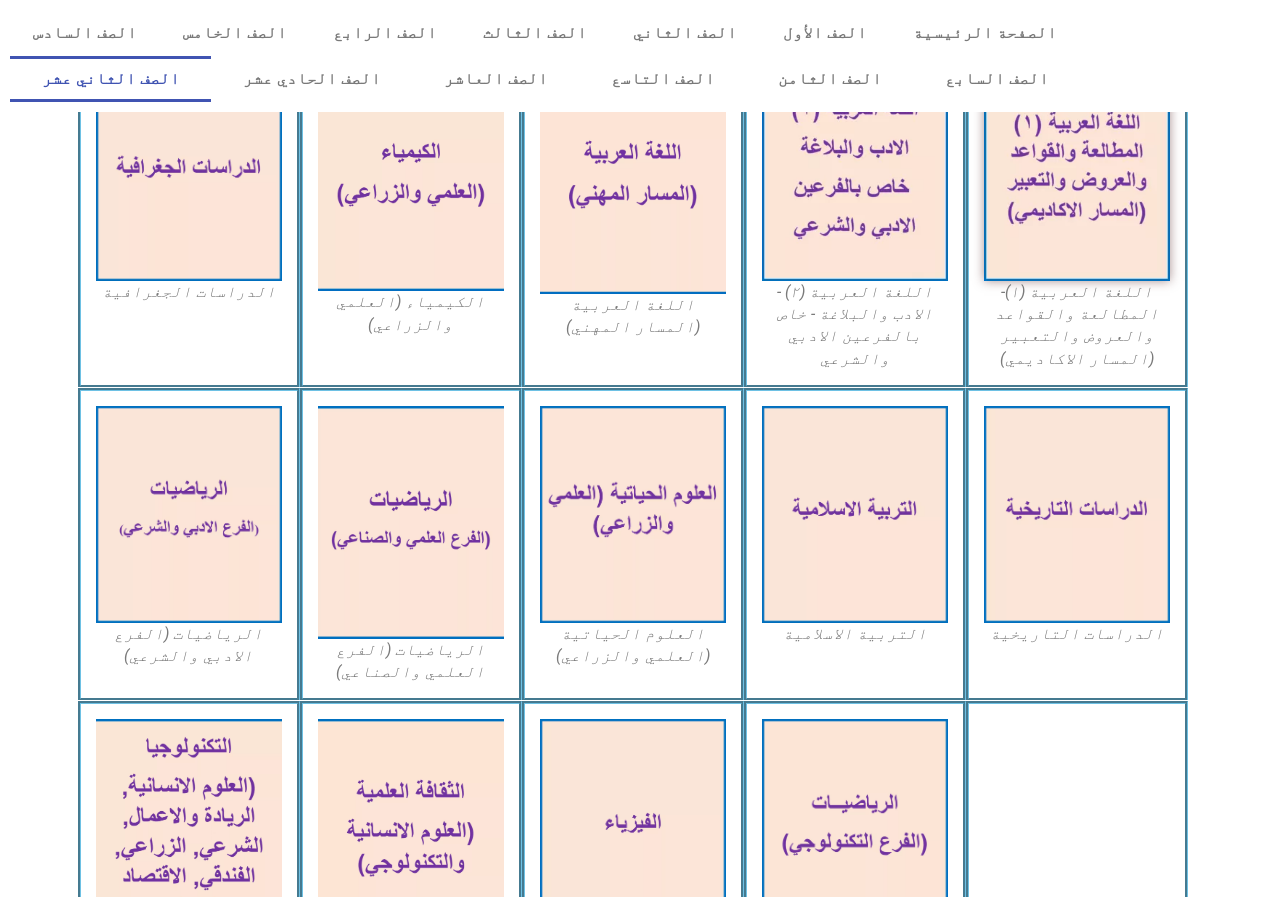 scroll, scrollTop: 500, scrollLeft: 0, axis: vertical 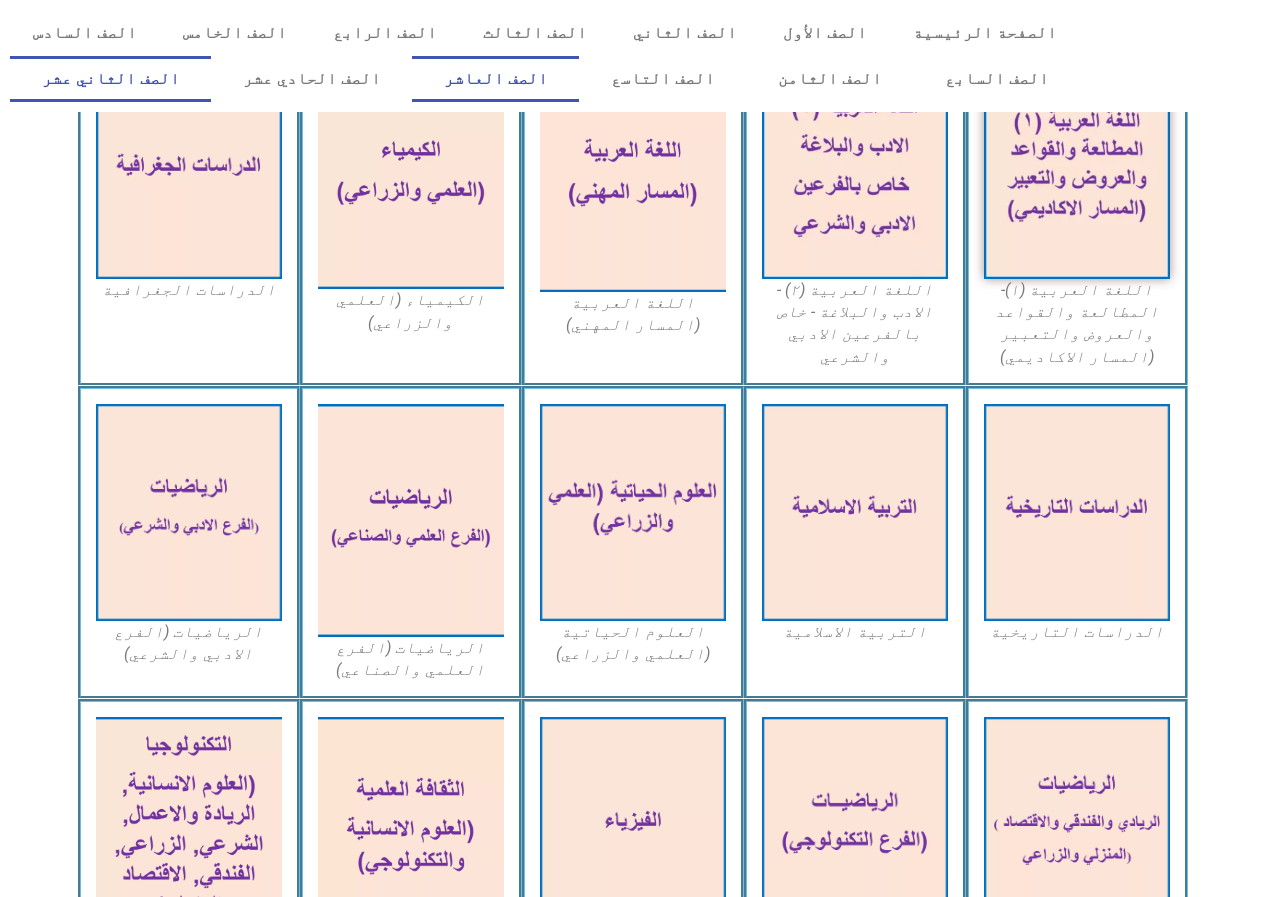 click on "الصف العاشر" 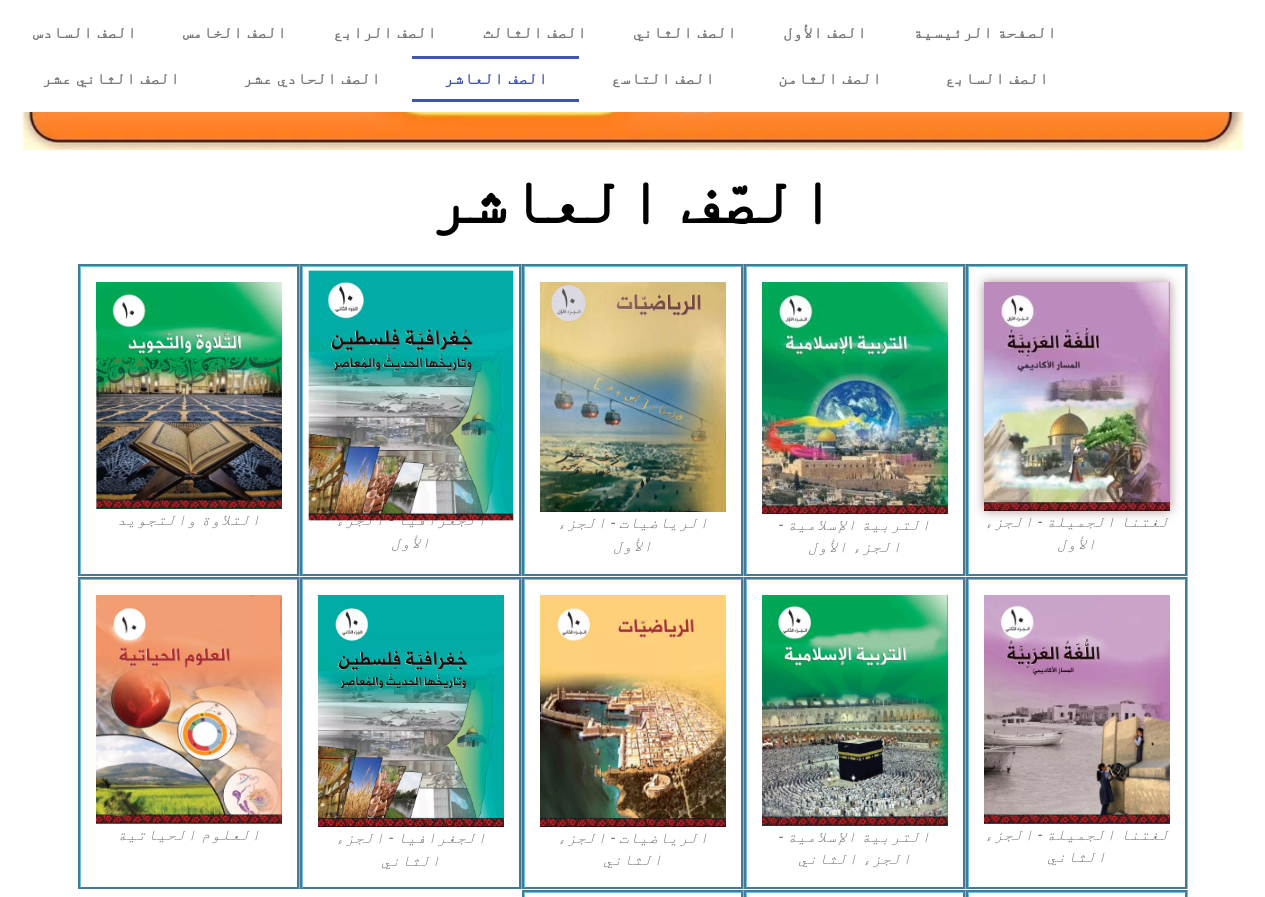 scroll, scrollTop: 300, scrollLeft: 0, axis: vertical 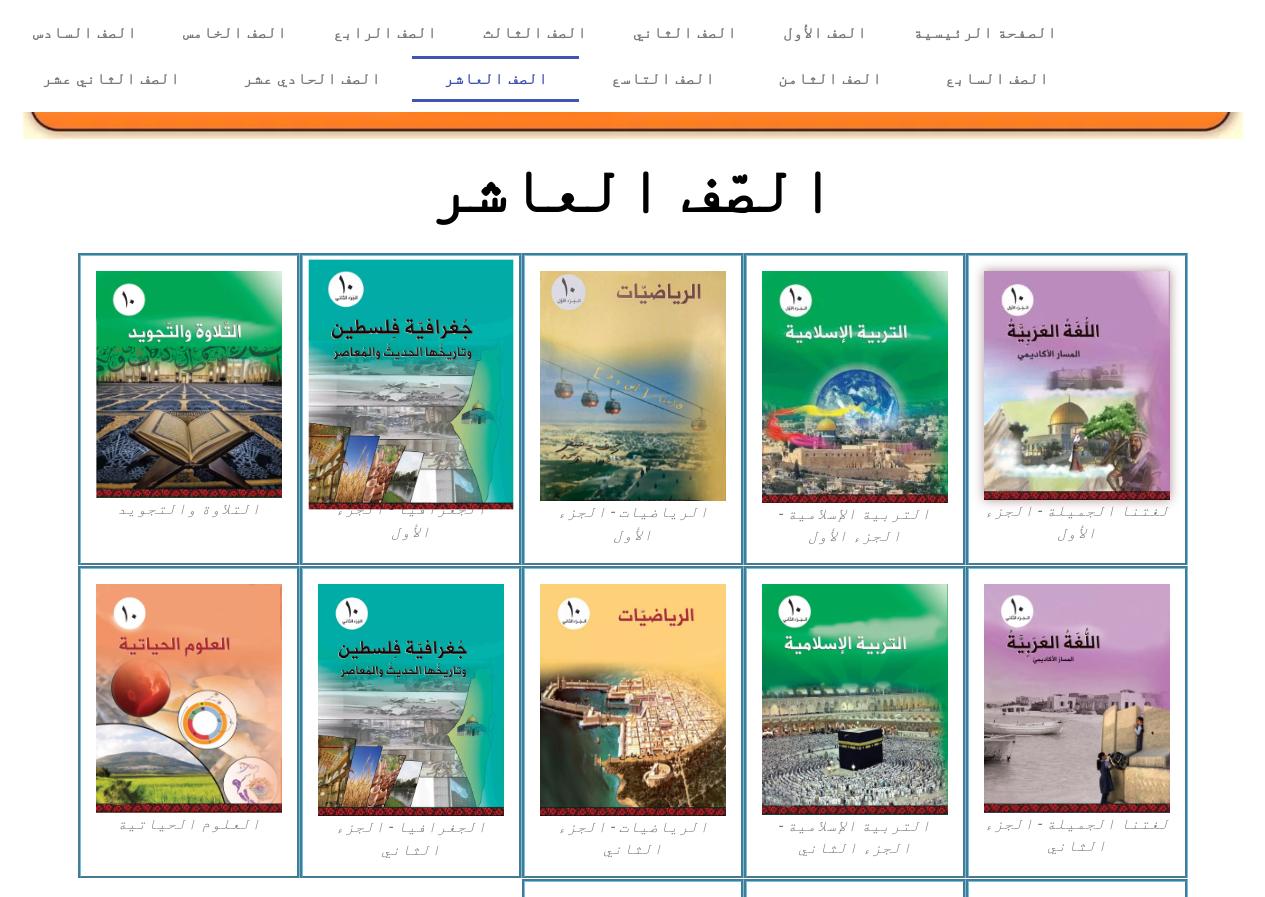 click at bounding box center (410, 385) 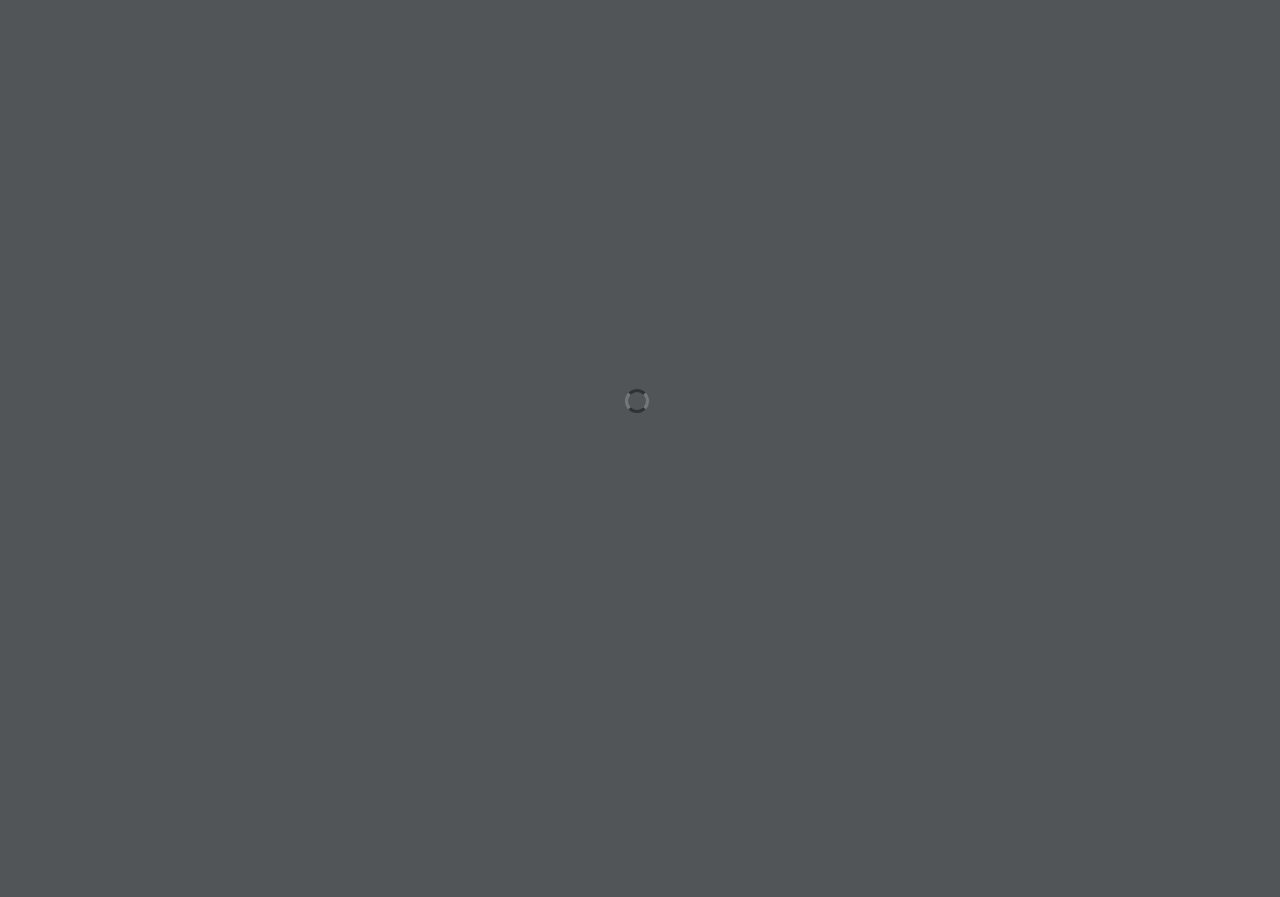 scroll, scrollTop: 0, scrollLeft: 0, axis: both 